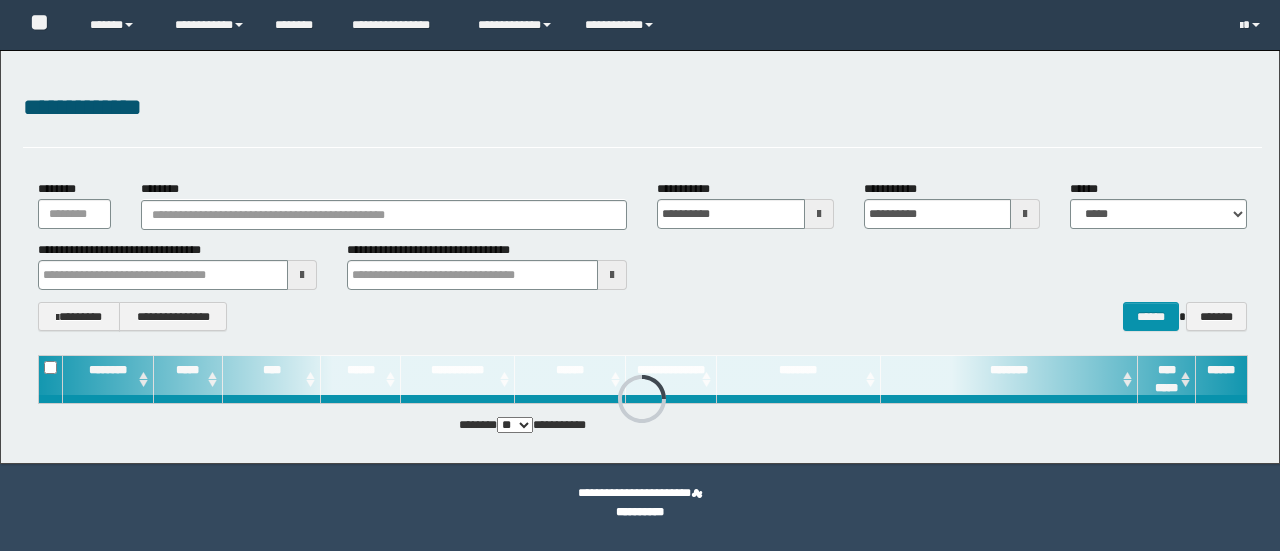 scroll, scrollTop: 0, scrollLeft: 0, axis: both 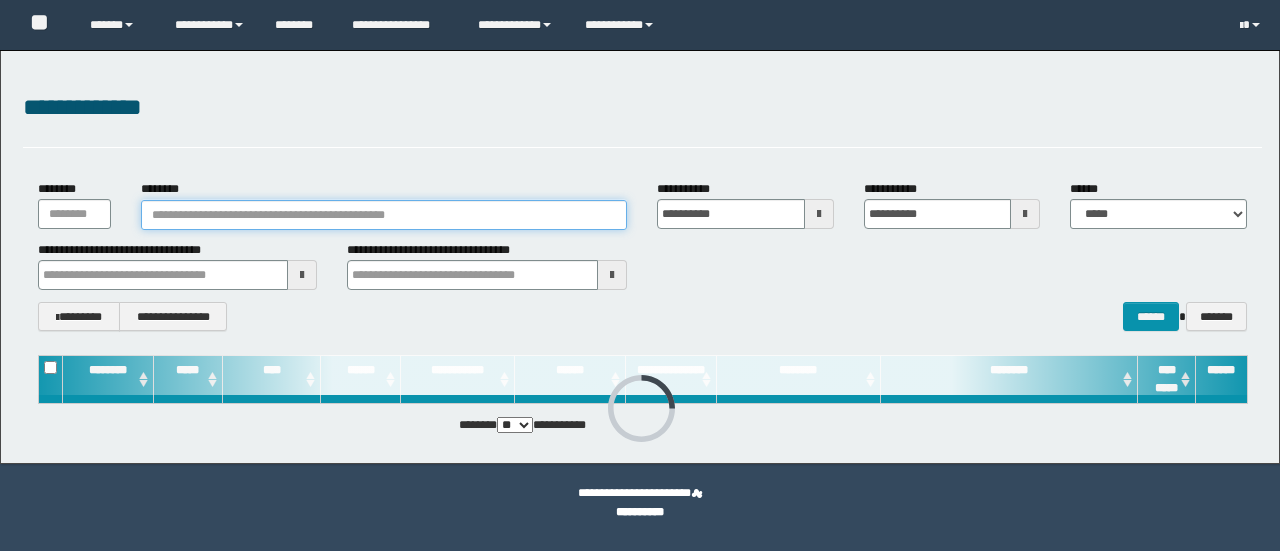 click on "********" at bounding box center [384, 215] 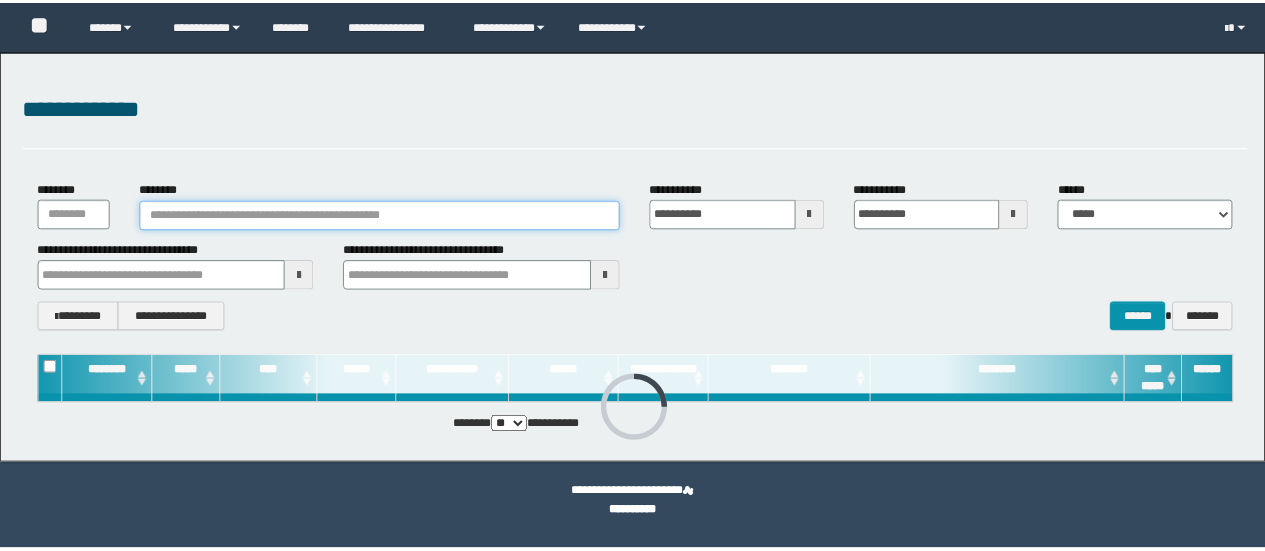 scroll, scrollTop: 0, scrollLeft: 0, axis: both 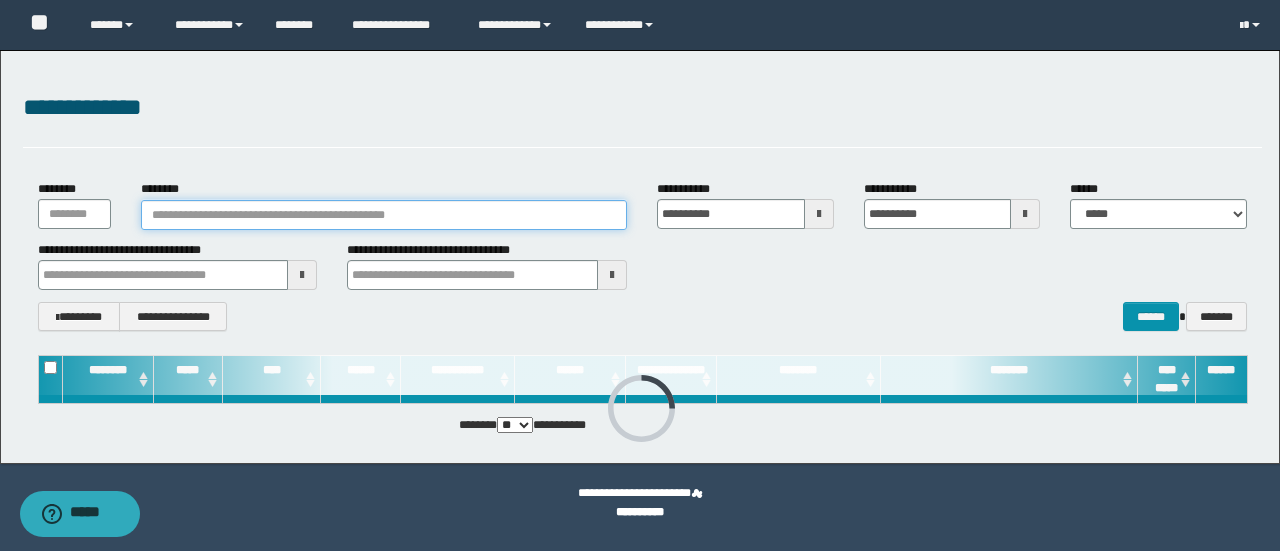 paste on "**********" 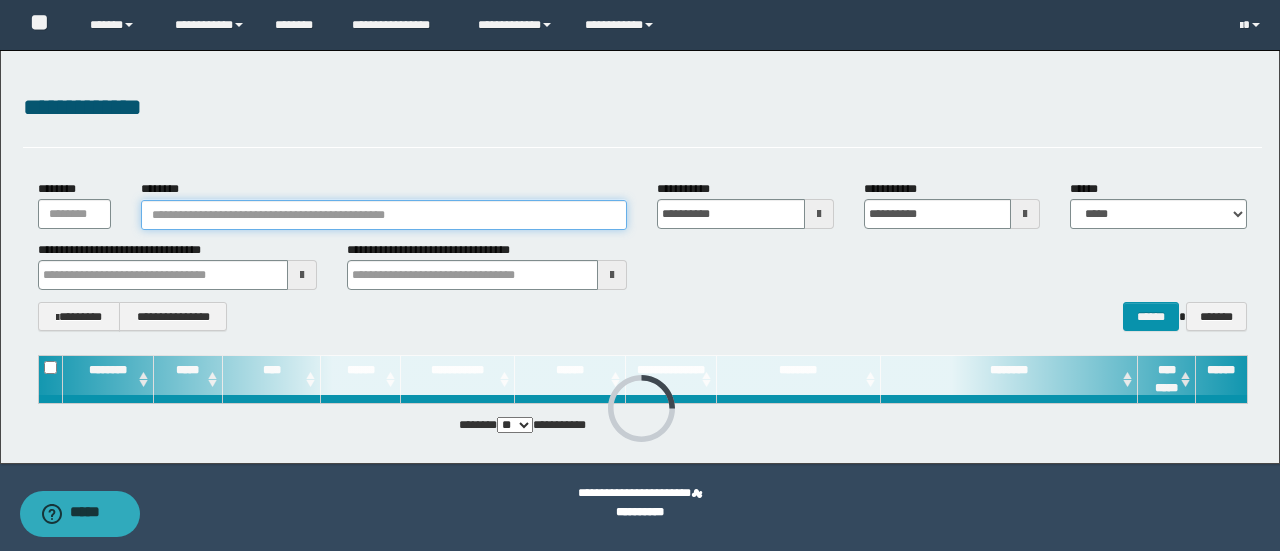 type on "**********" 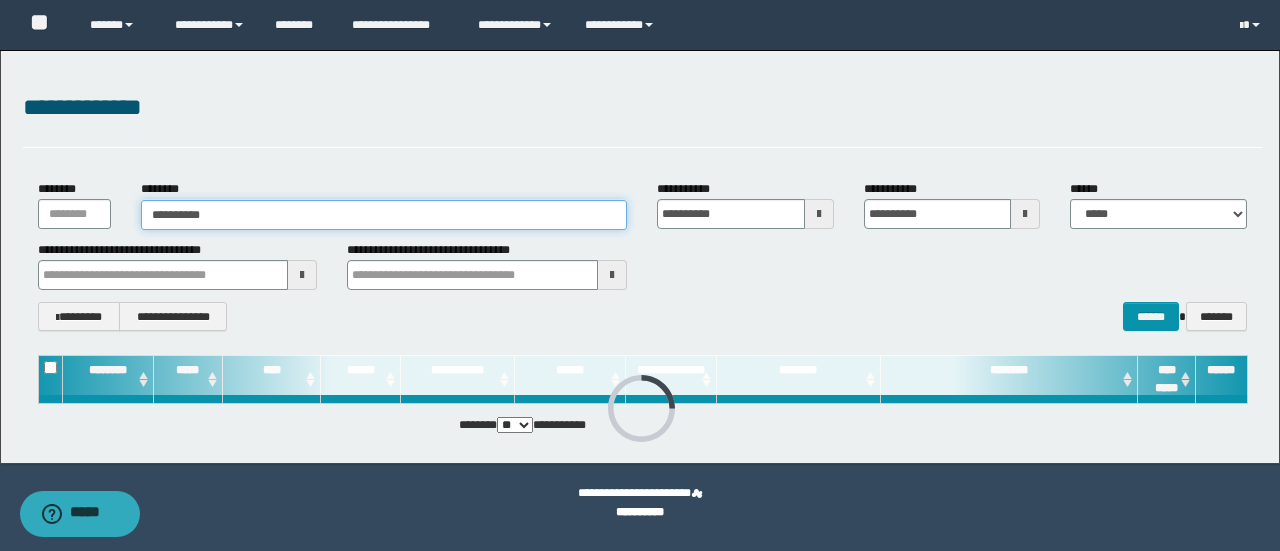type on "**********" 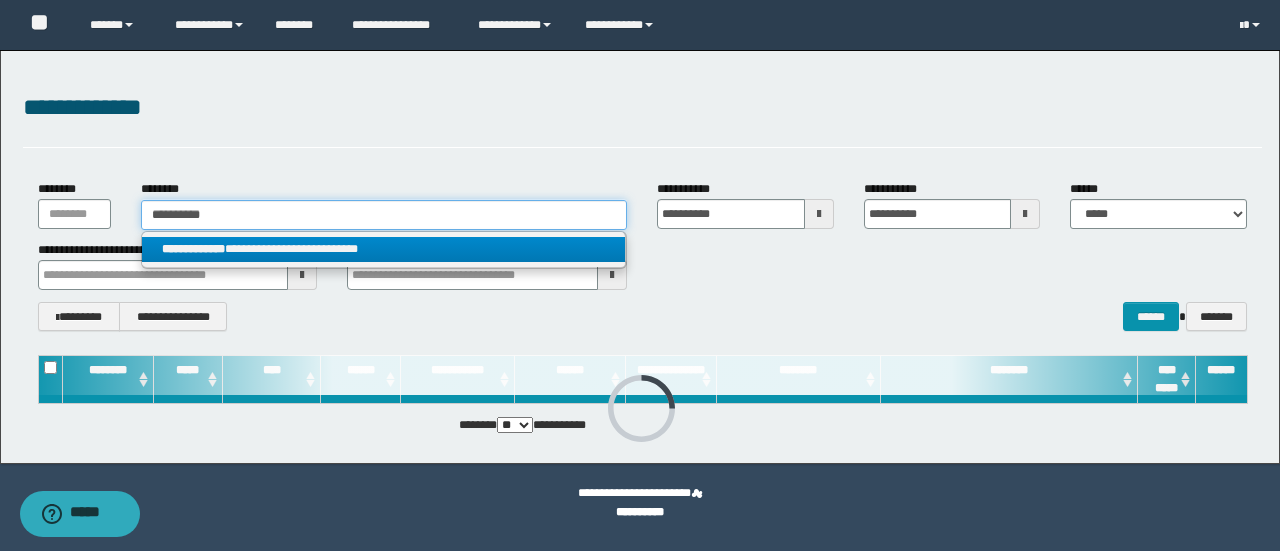 type on "**********" 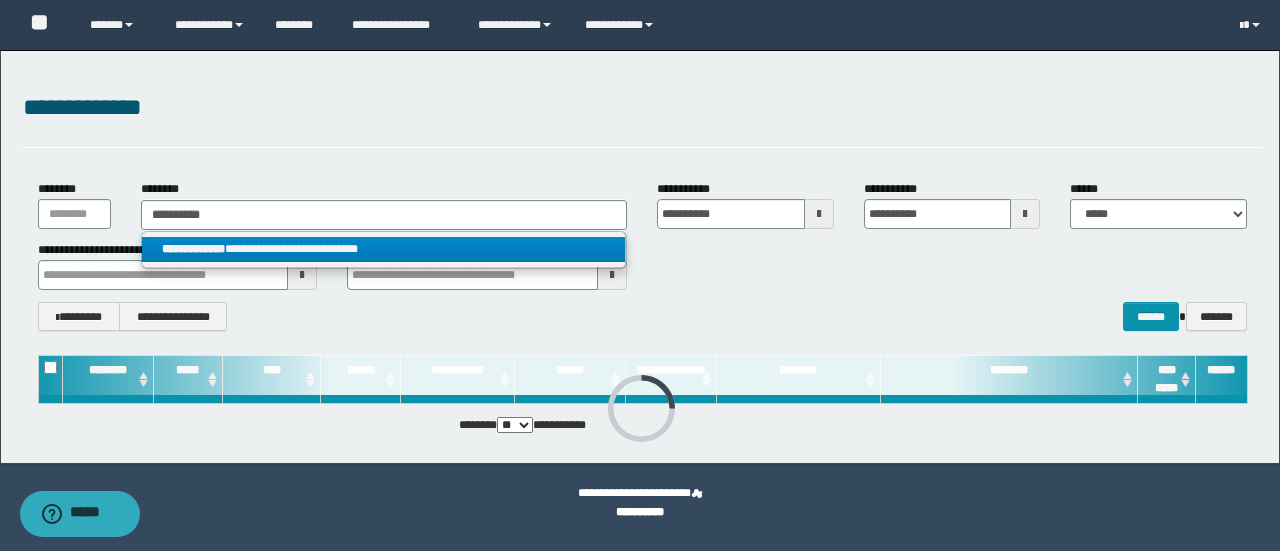 click on "**********" at bounding box center (384, 249) 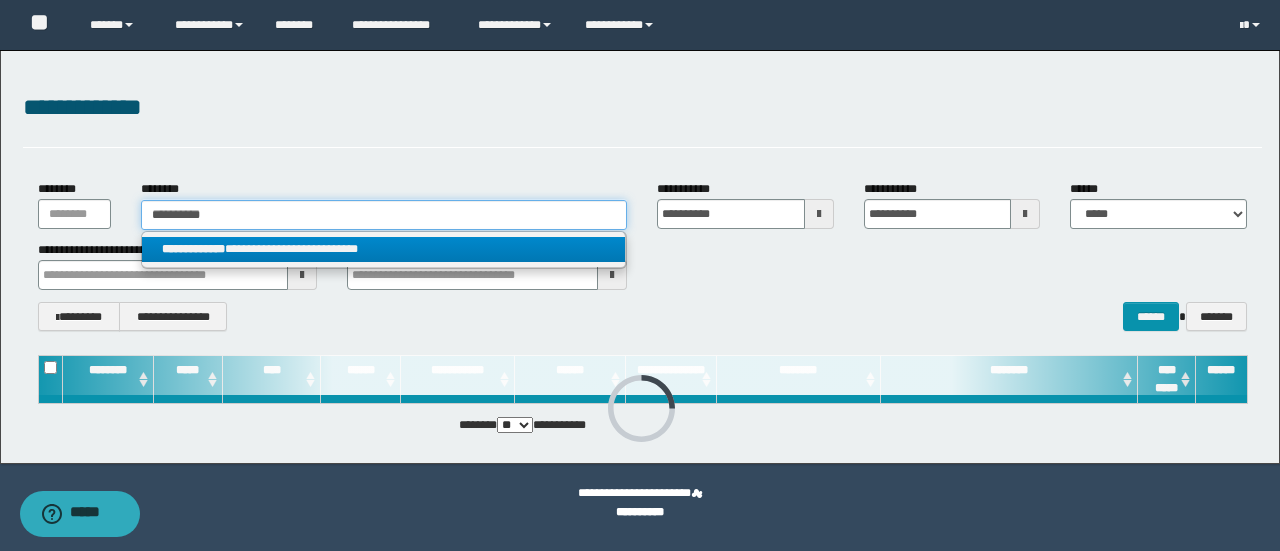 type 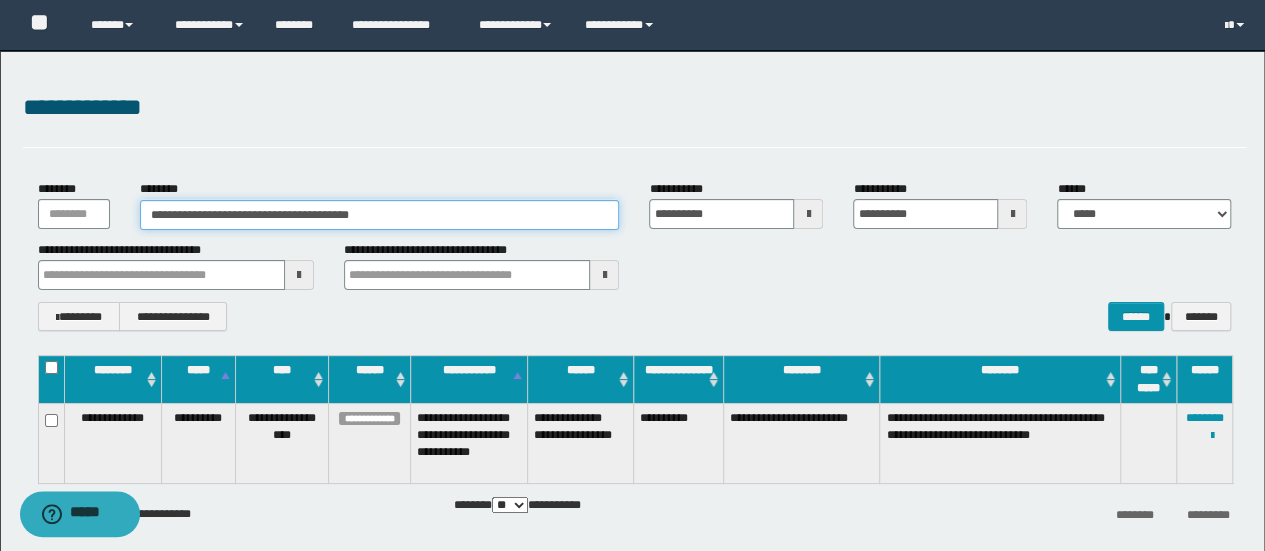 click on "**********" at bounding box center [380, 215] 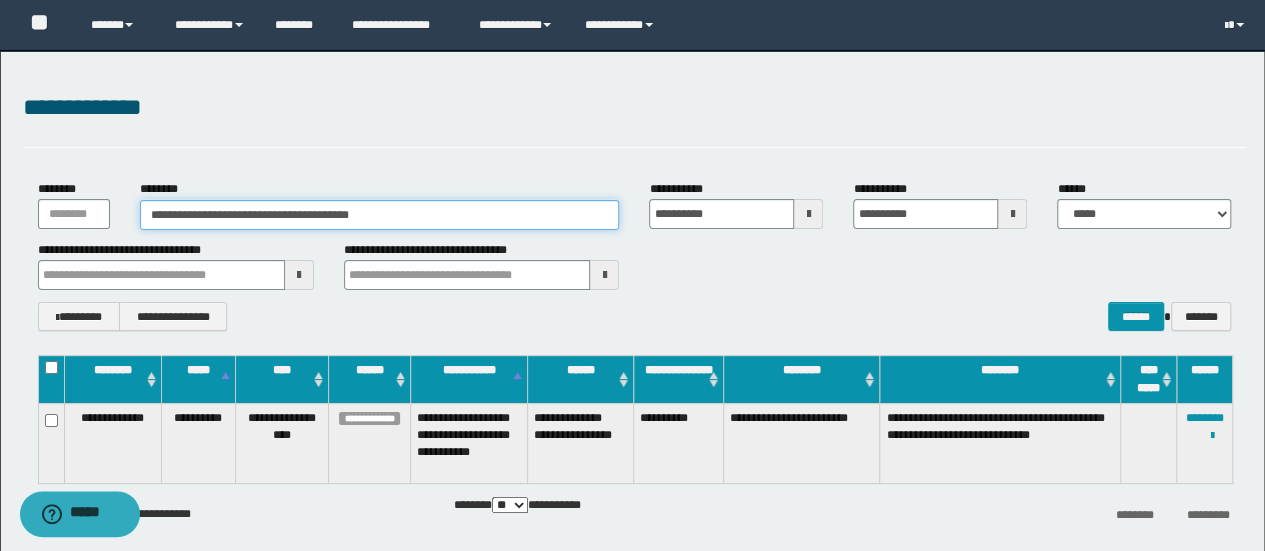 drag, startPoint x: 441, startPoint y: 215, endPoint x: 85, endPoint y: 185, distance: 357.2618 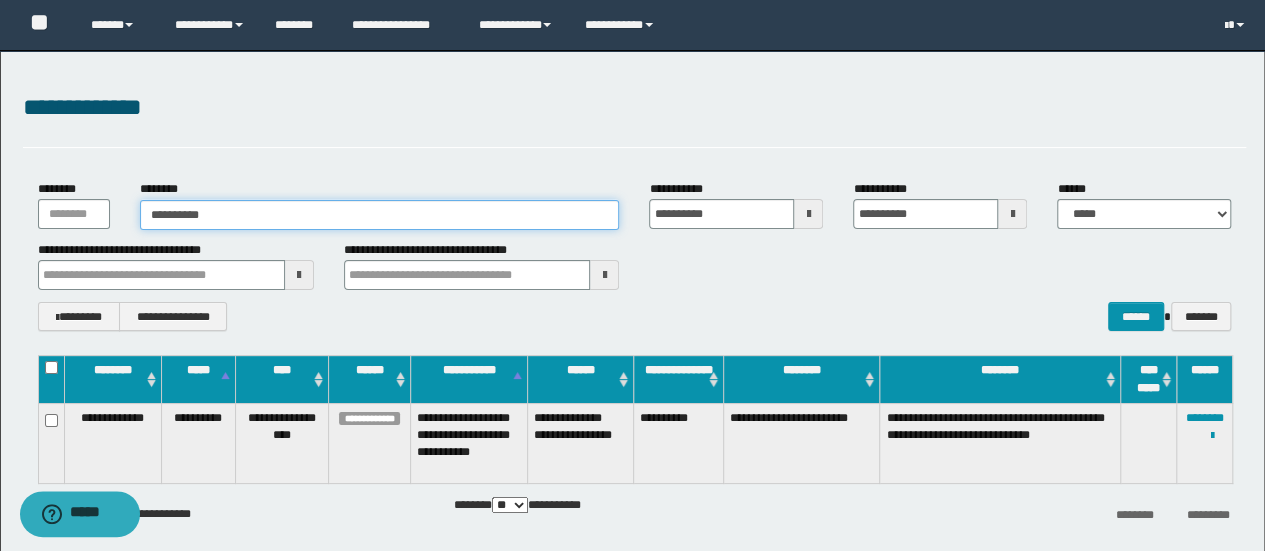 type on "**********" 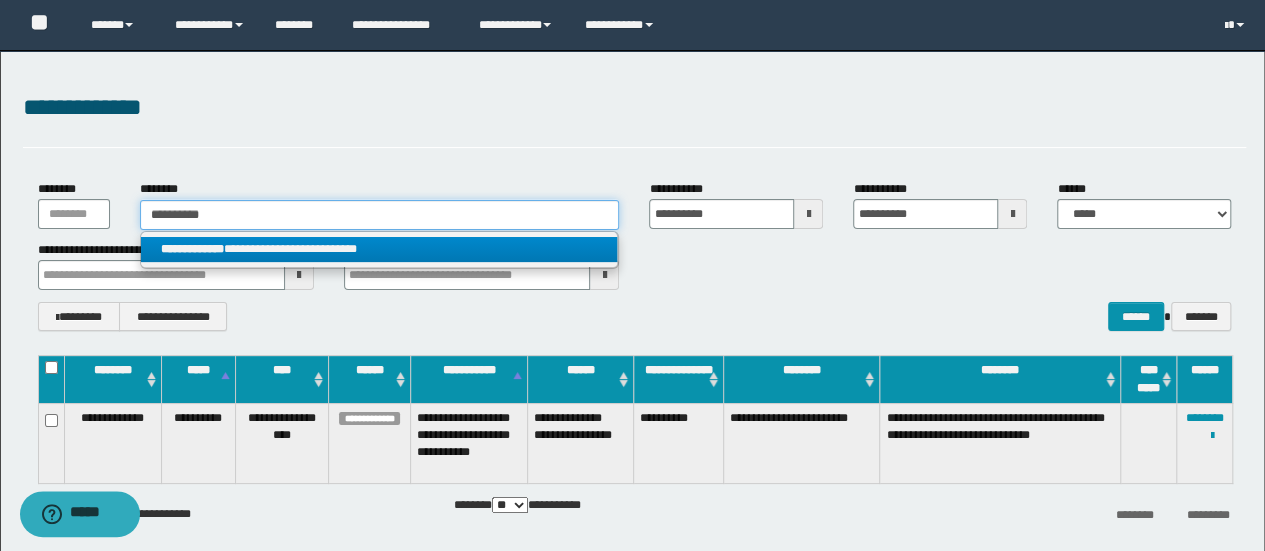 type on "**********" 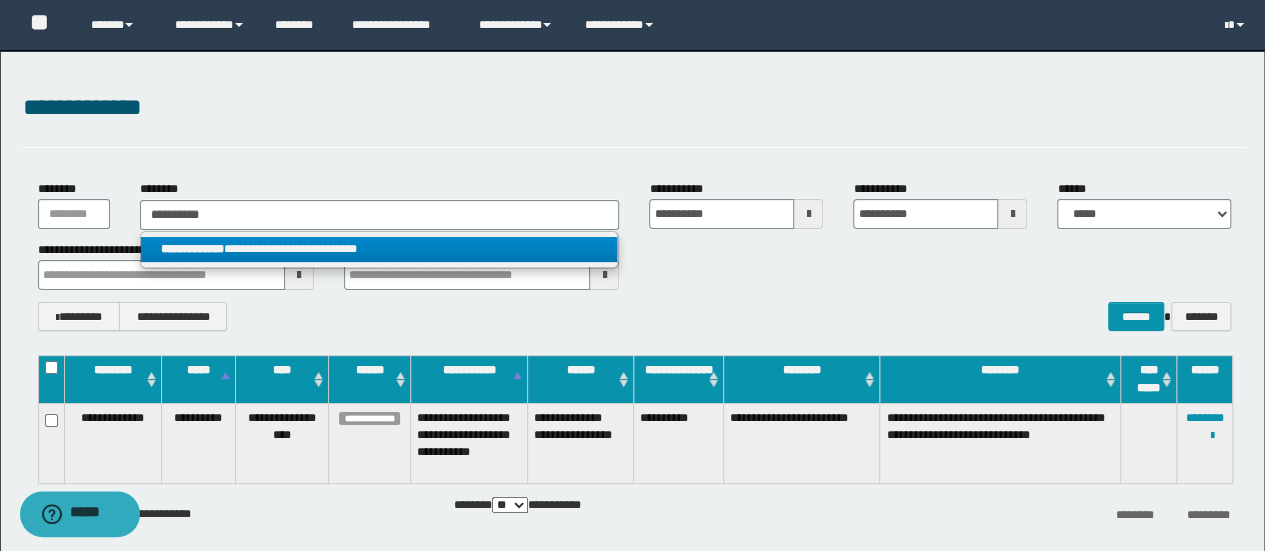 click on "**********" at bounding box center (379, 249) 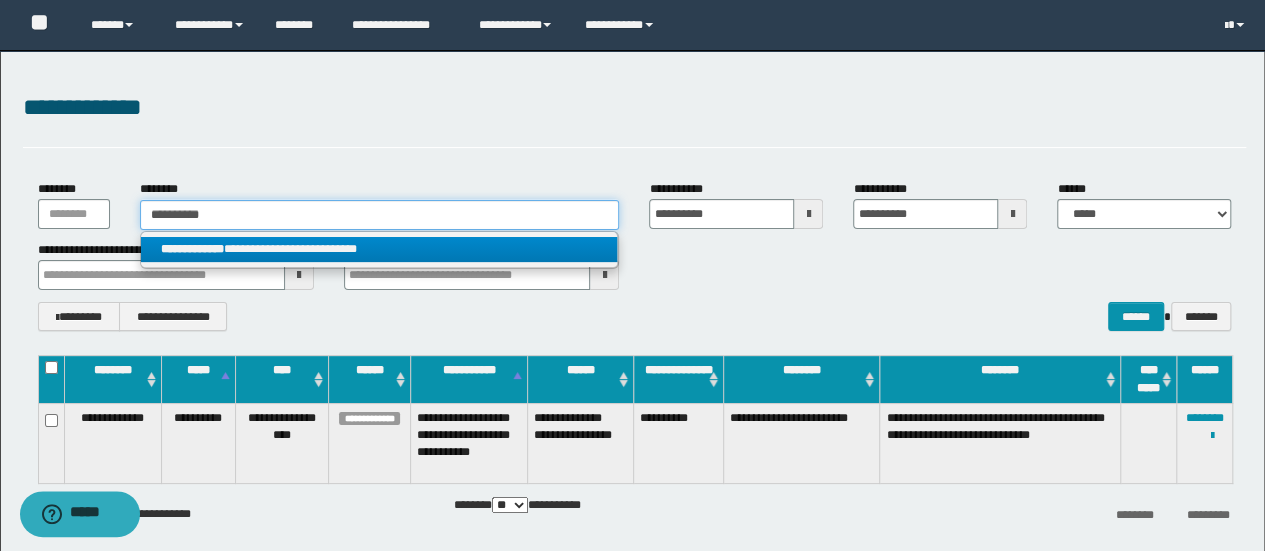 type 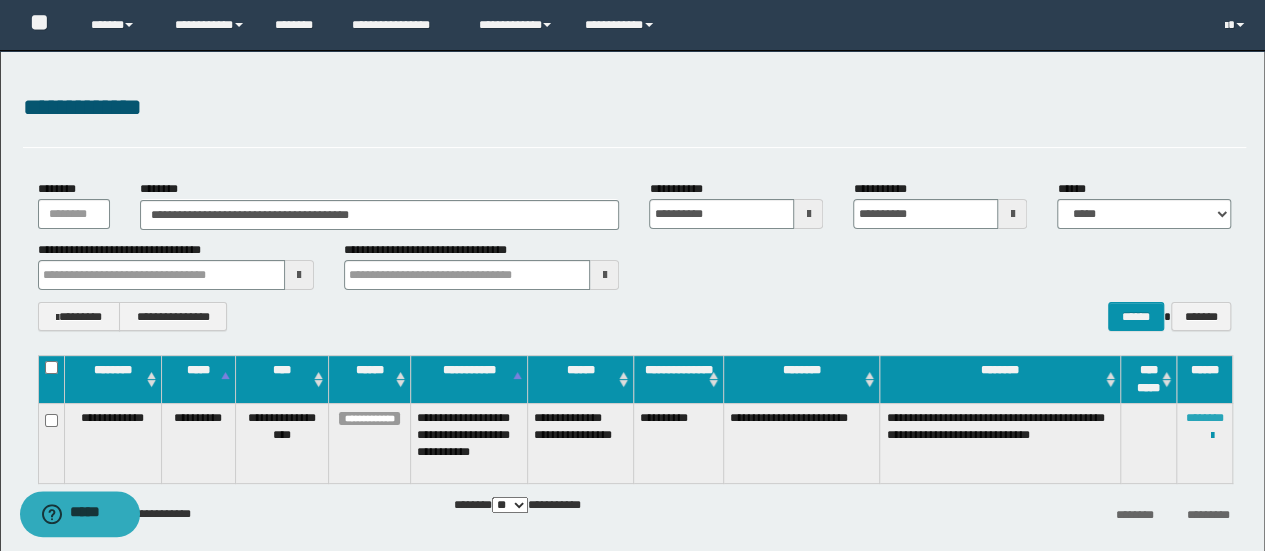 click on "********" at bounding box center [1205, 418] 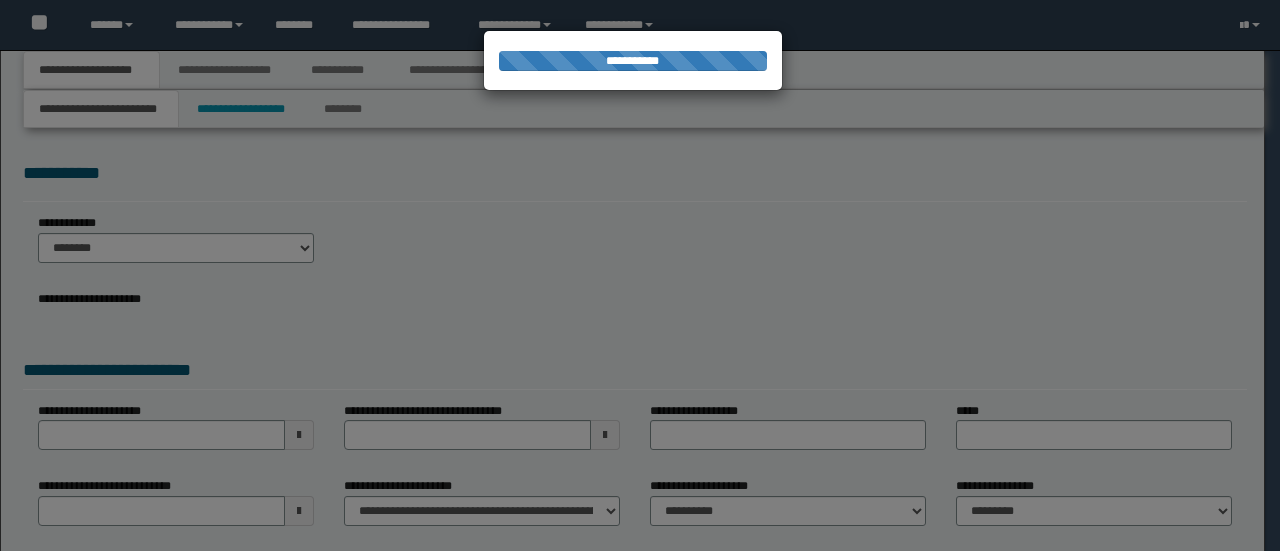 scroll, scrollTop: 0, scrollLeft: 0, axis: both 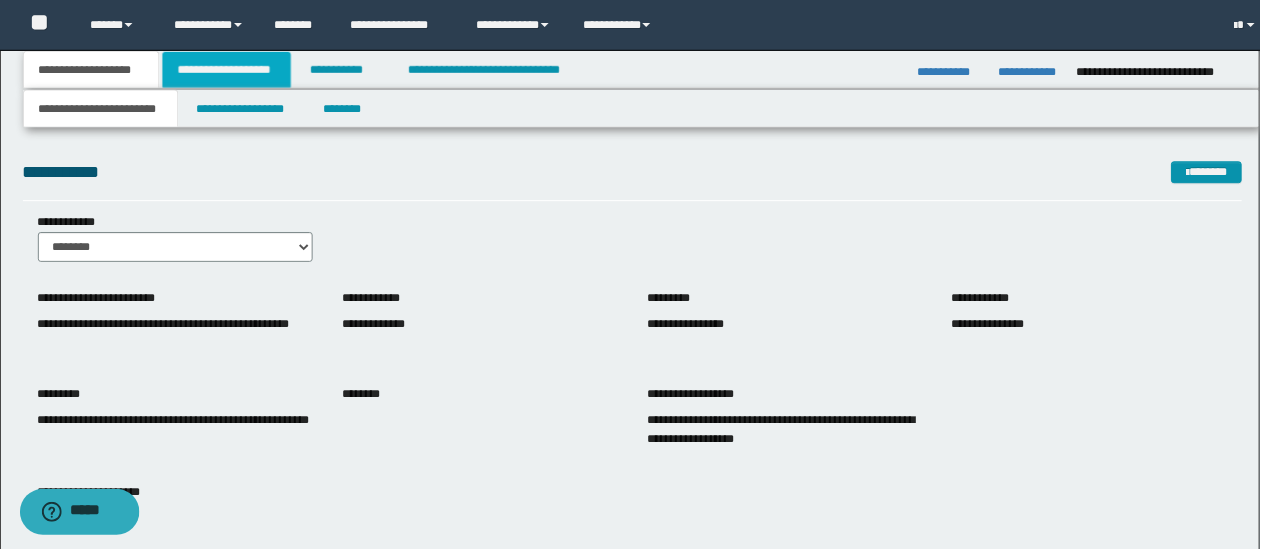 click on "**********" at bounding box center [227, 70] 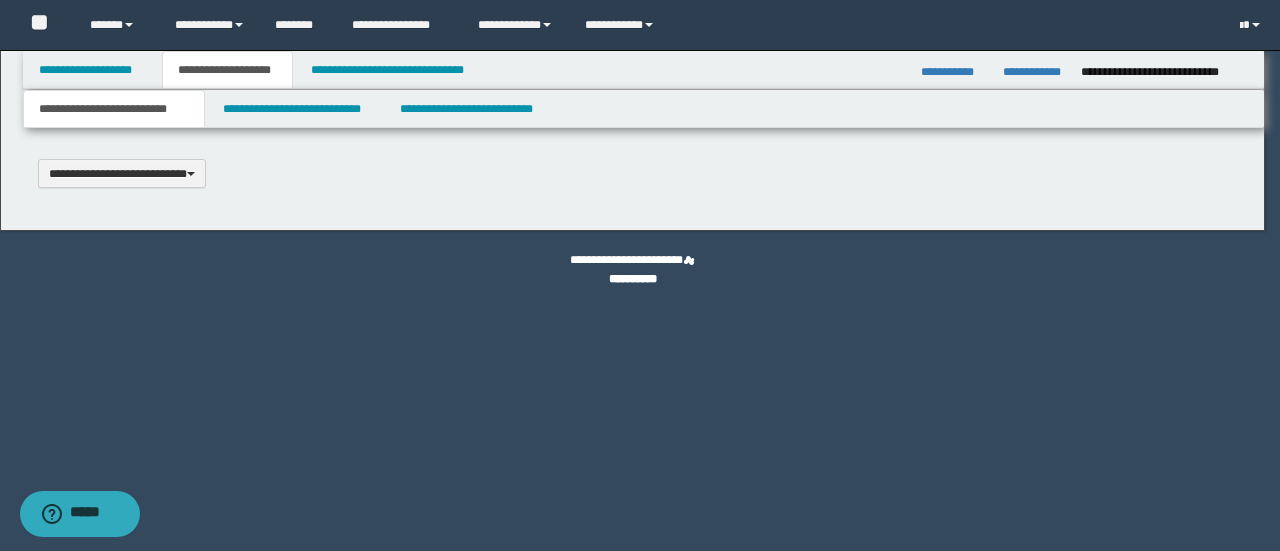 scroll, scrollTop: 0, scrollLeft: 0, axis: both 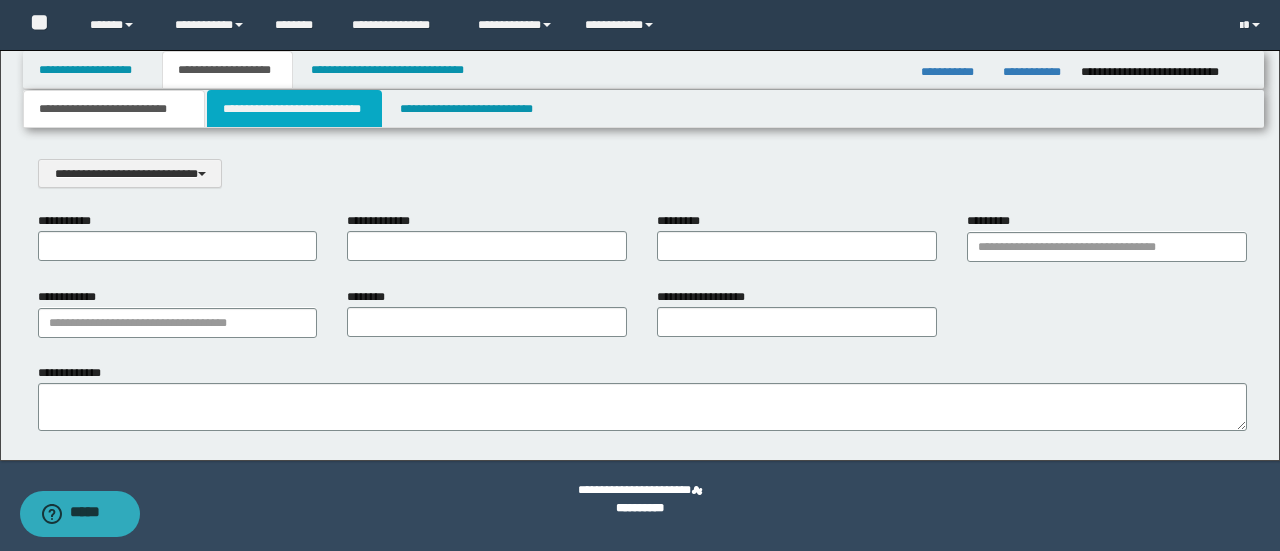 drag, startPoint x: 268, startPoint y: 117, endPoint x: 332, endPoint y: 117, distance: 64 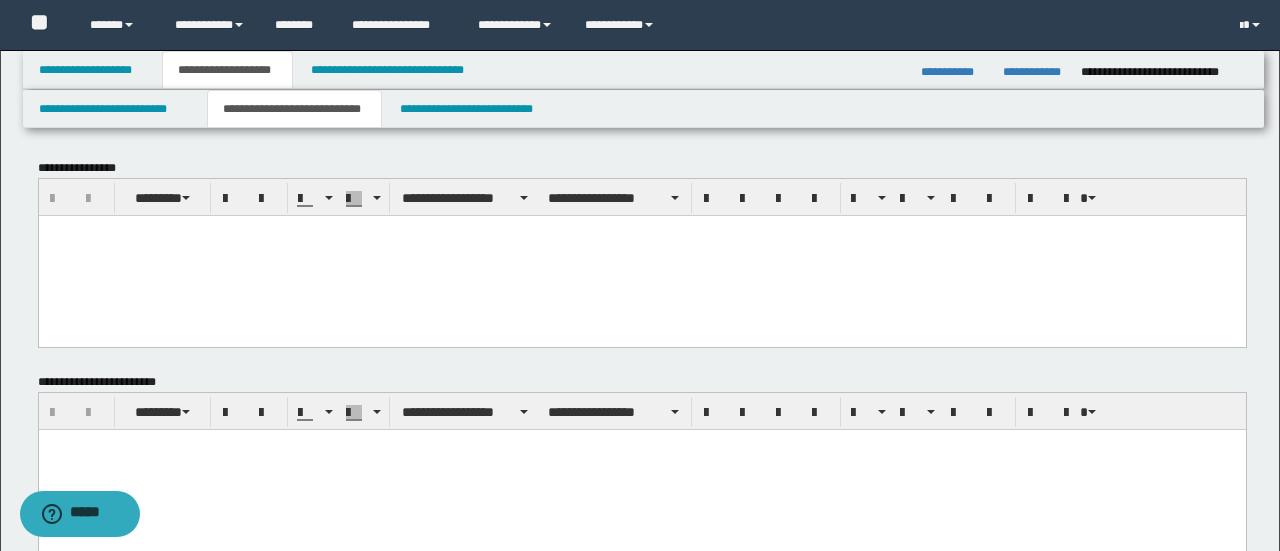 scroll, scrollTop: 0, scrollLeft: 0, axis: both 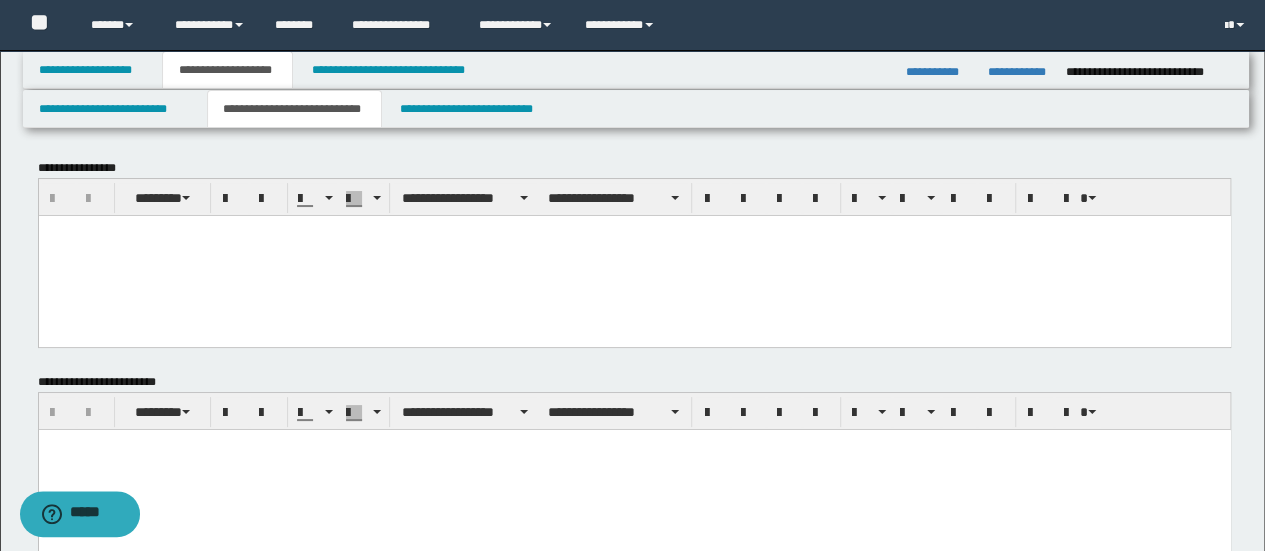 click at bounding box center (634, 255) 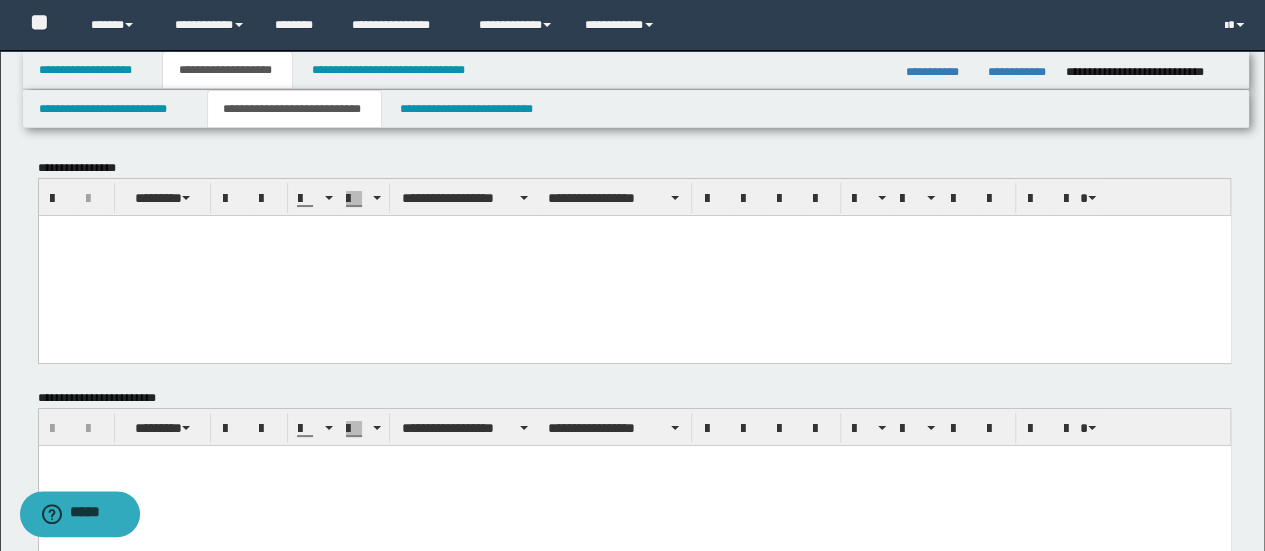 paste 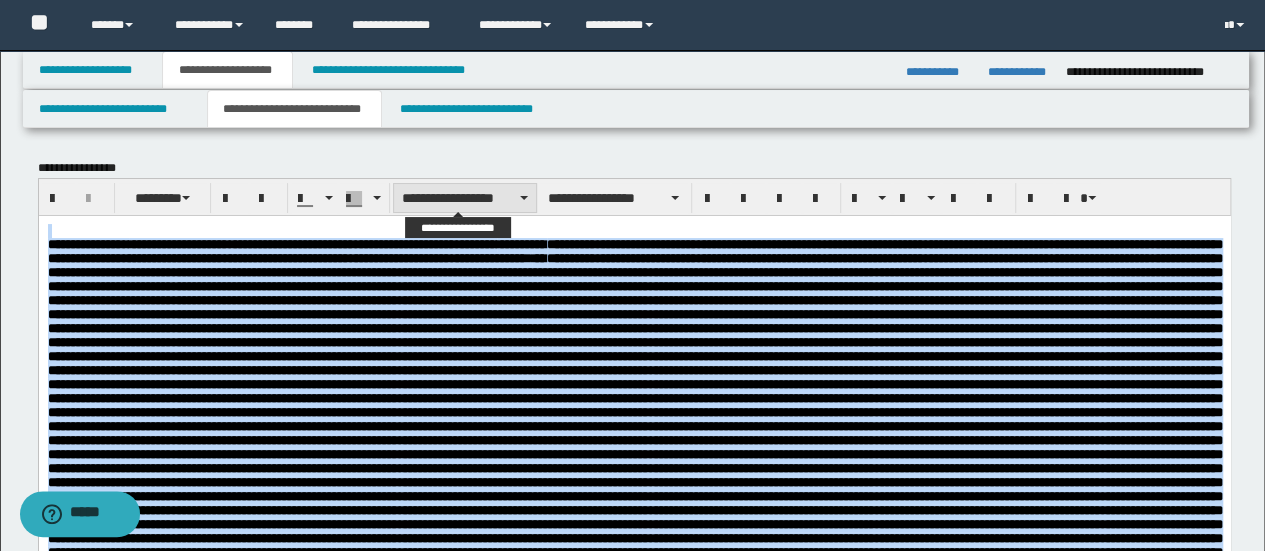 click on "**********" at bounding box center [465, 198] 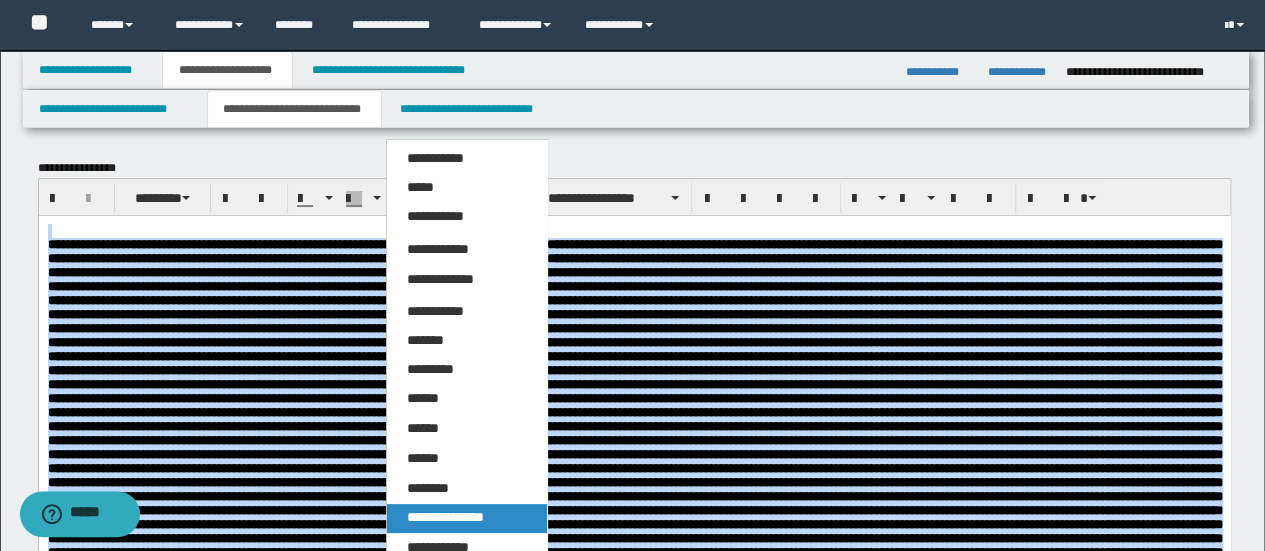click on "**********" at bounding box center (466, 518) 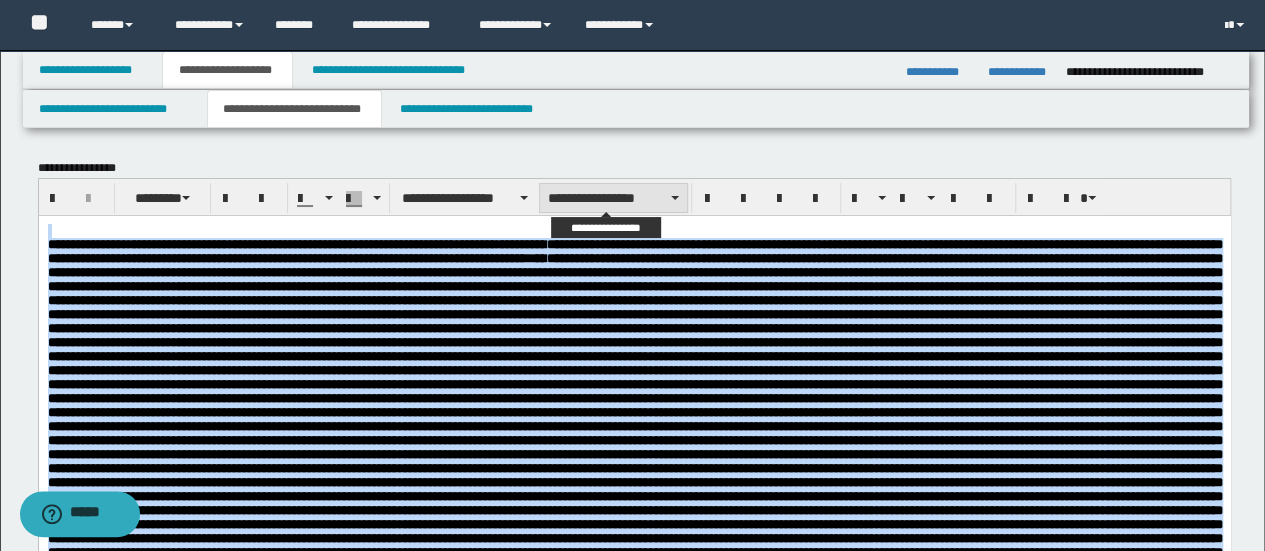 click on "**********" at bounding box center [613, 198] 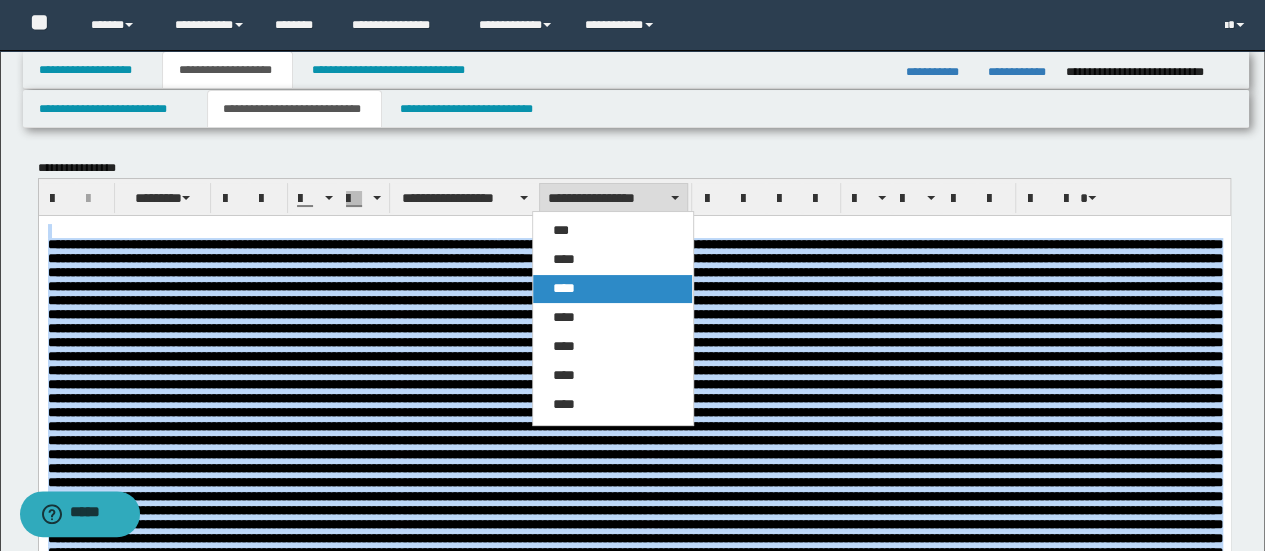 click on "****" at bounding box center [564, 288] 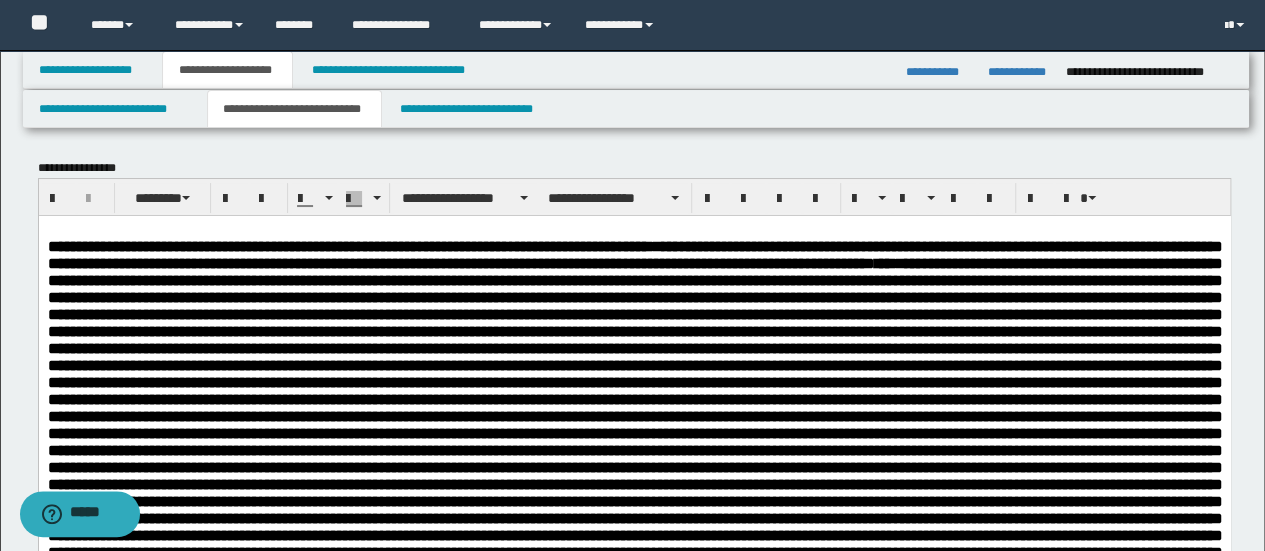 click on "[FIRST] [LAST] [EMAIL] [PHONE] [ADDRESS] [CITY] [STATE] [ZIP] [COUNTRY]" at bounding box center [634, 1912] 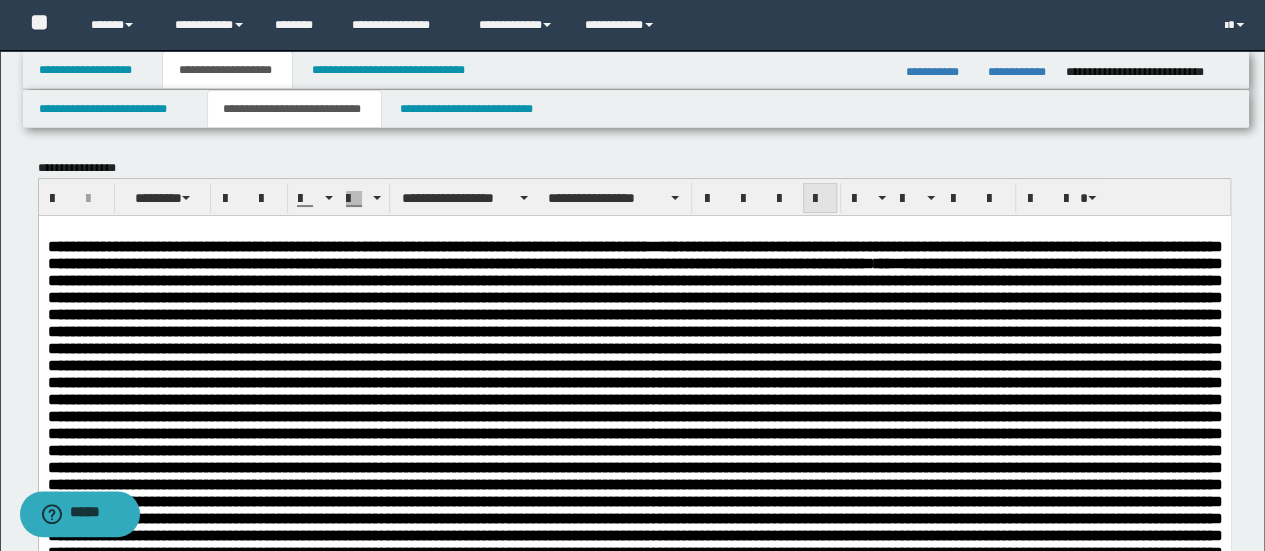 click at bounding box center (820, 198) 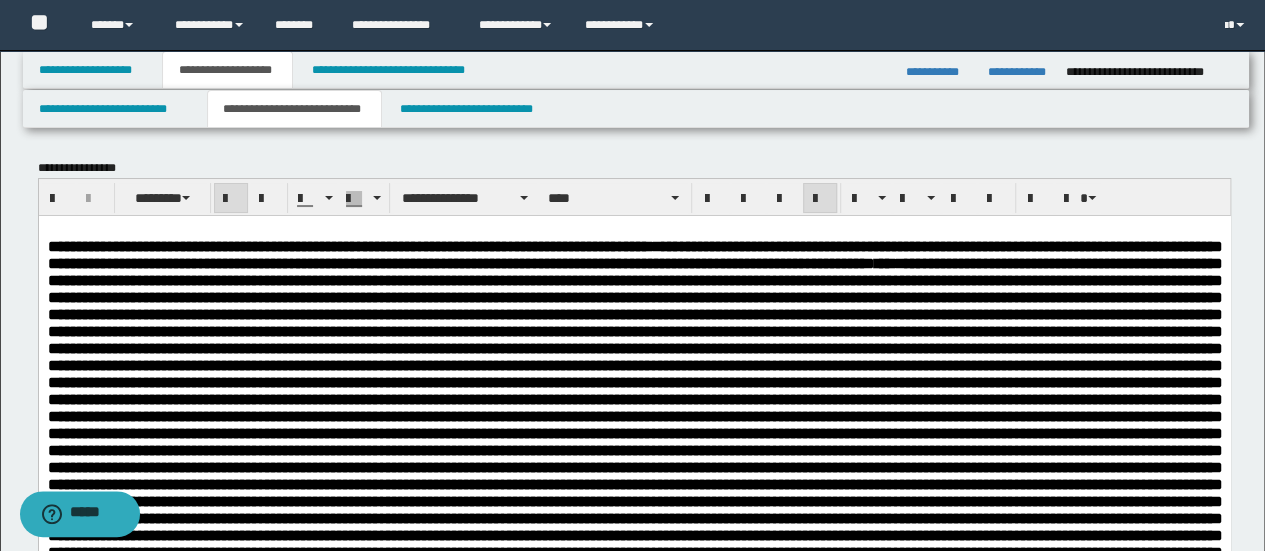 click at bounding box center [634, 543] 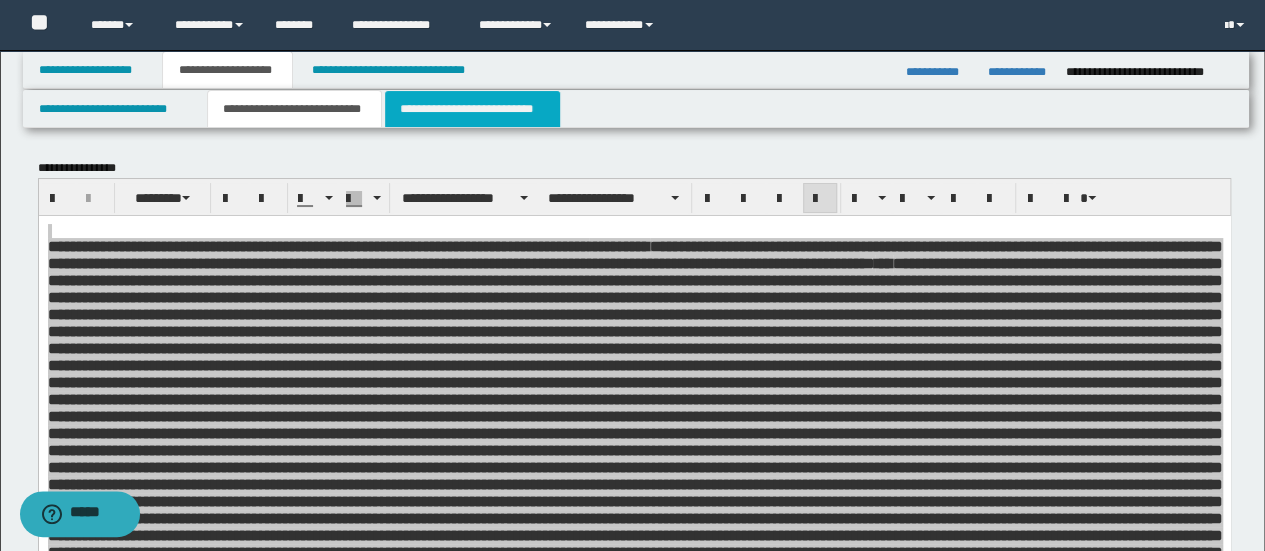 click on "**********" at bounding box center (472, 109) 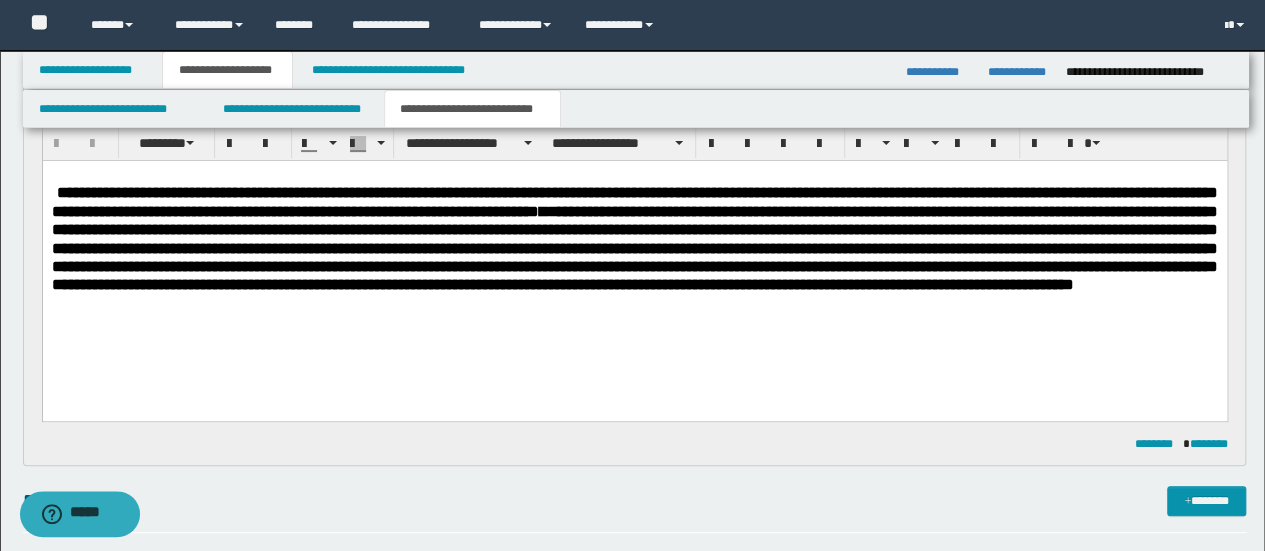 scroll, scrollTop: 0, scrollLeft: 0, axis: both 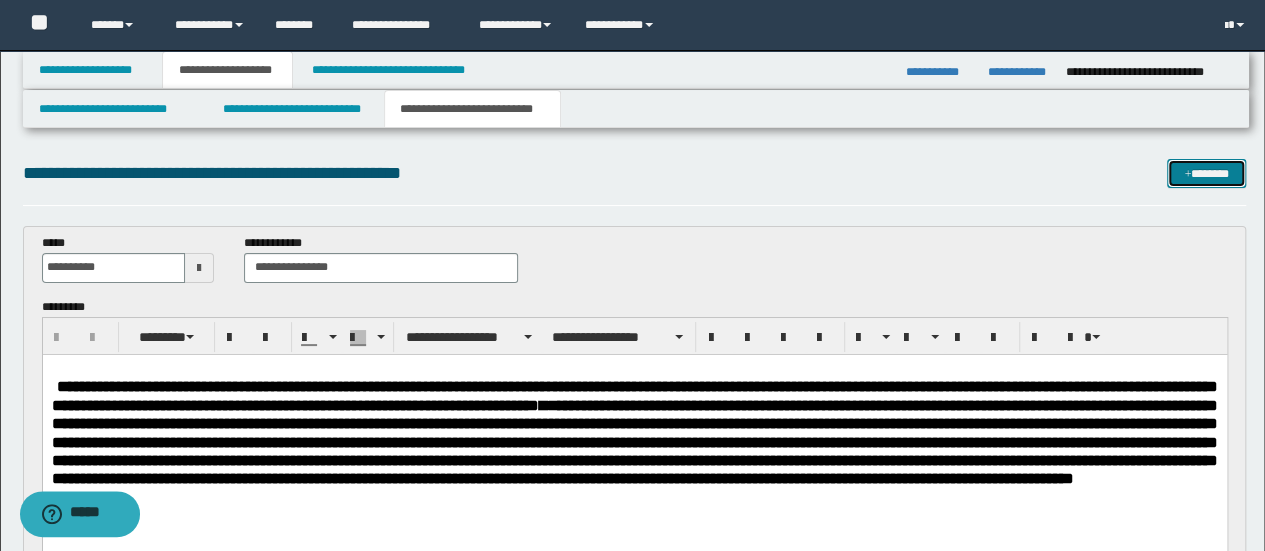 click on "*******" at bounding box center [1206, 173] 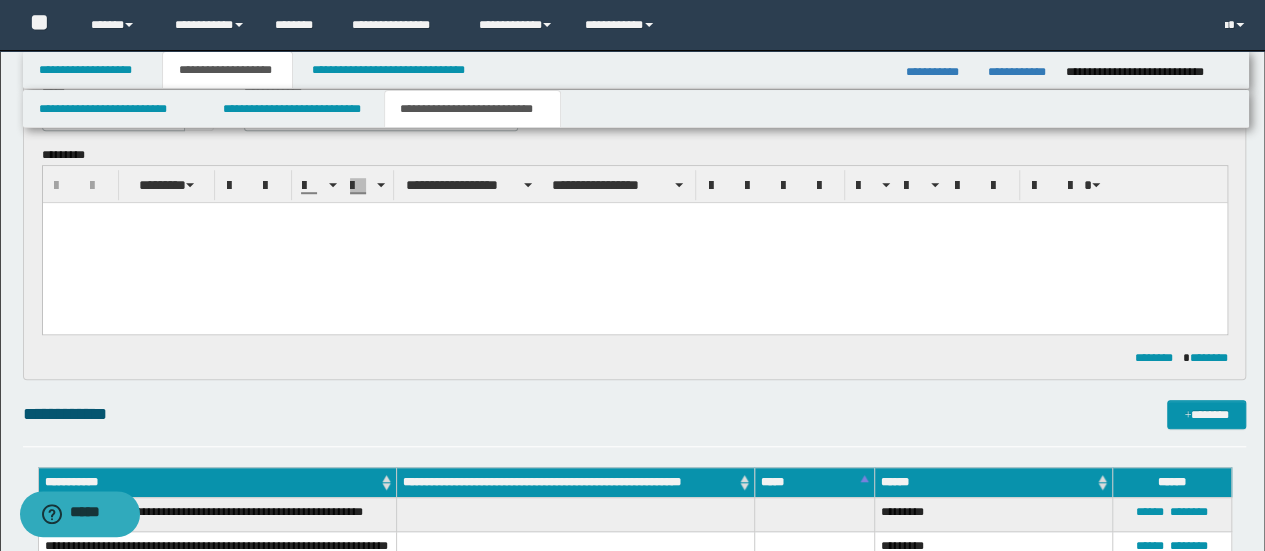 scroll, scrollTop: 0, scrollLeft: 0, axis: both 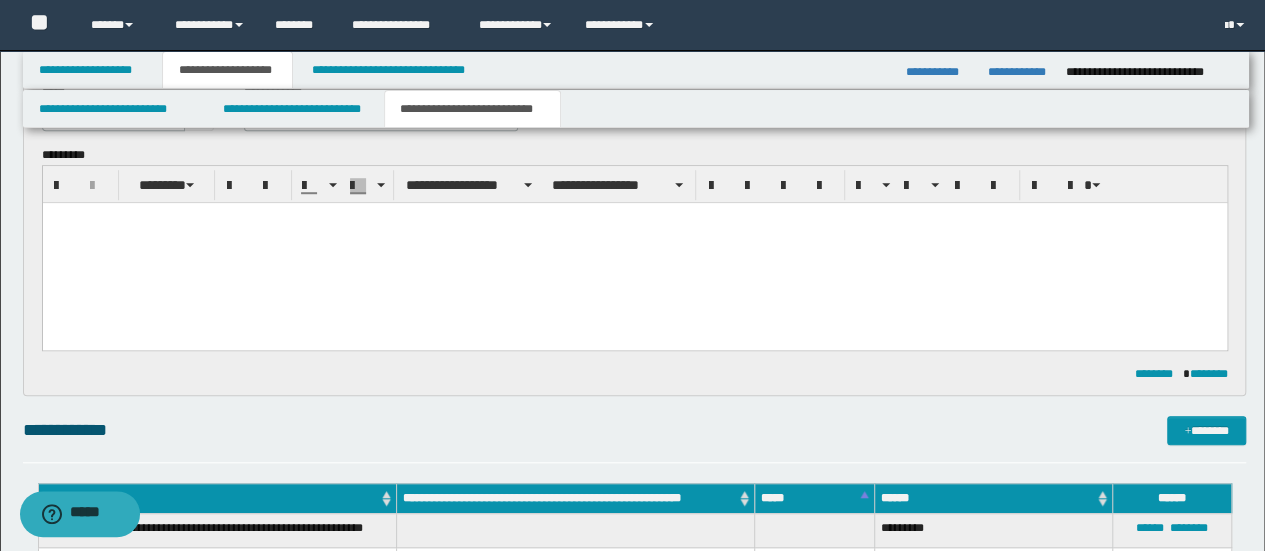 type 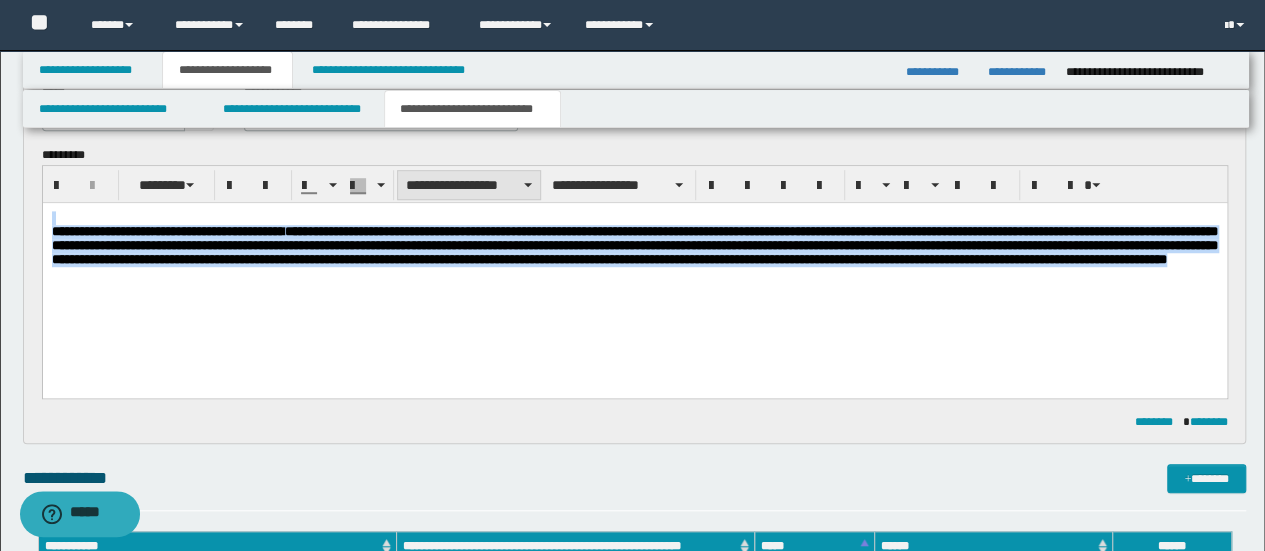click on "**********" at bounding box center (469, 185) 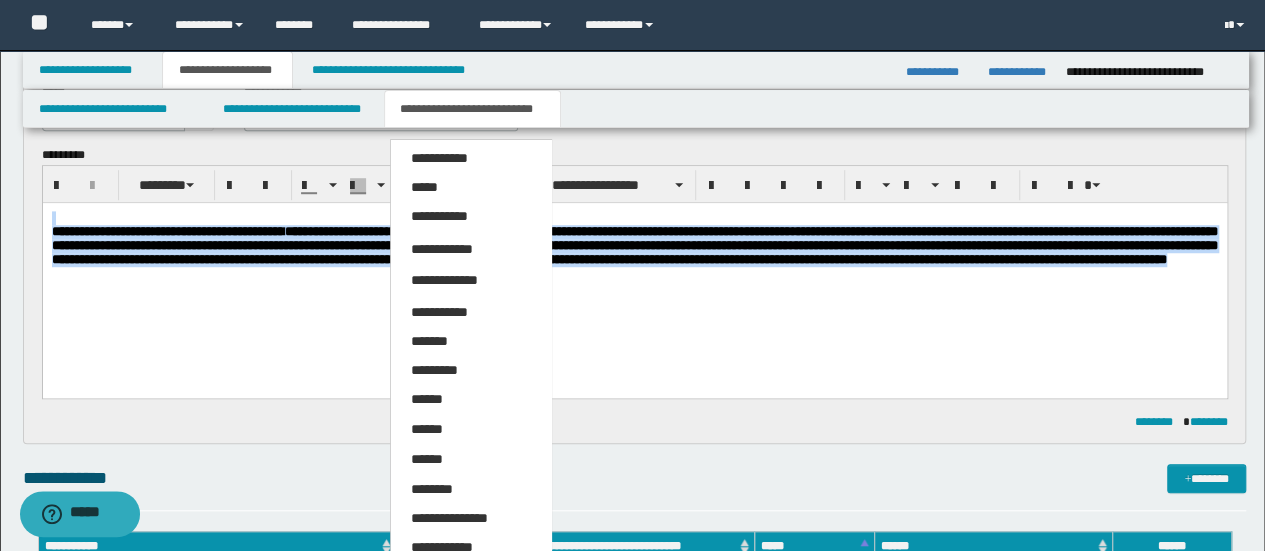 click on "**********" at bounding box center [470, 519] 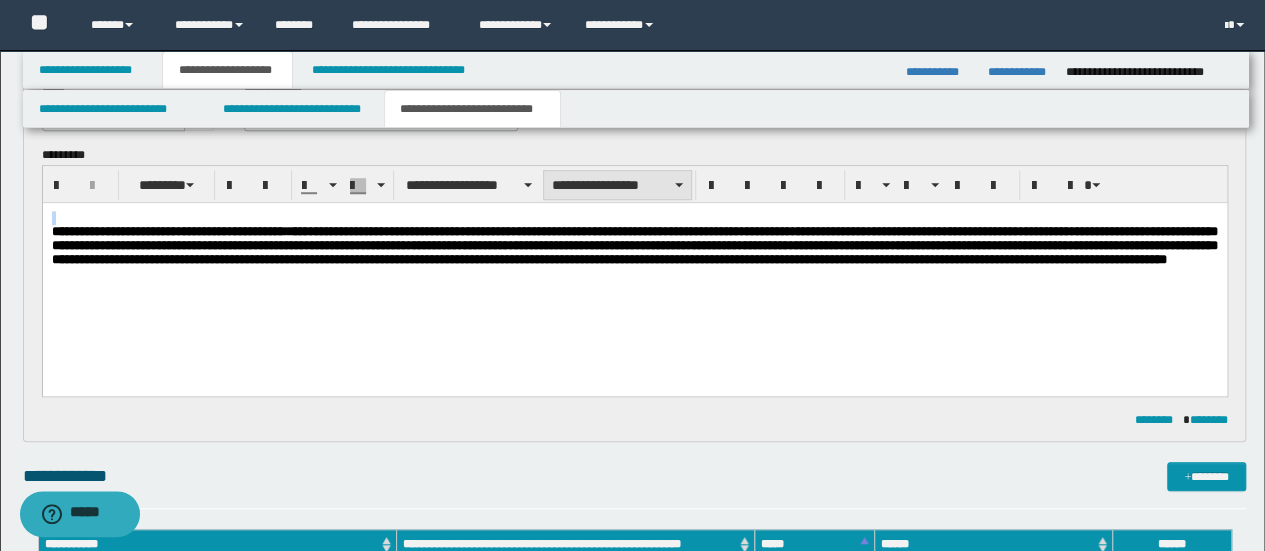 click on "**********" at bounding box center [617, 185] 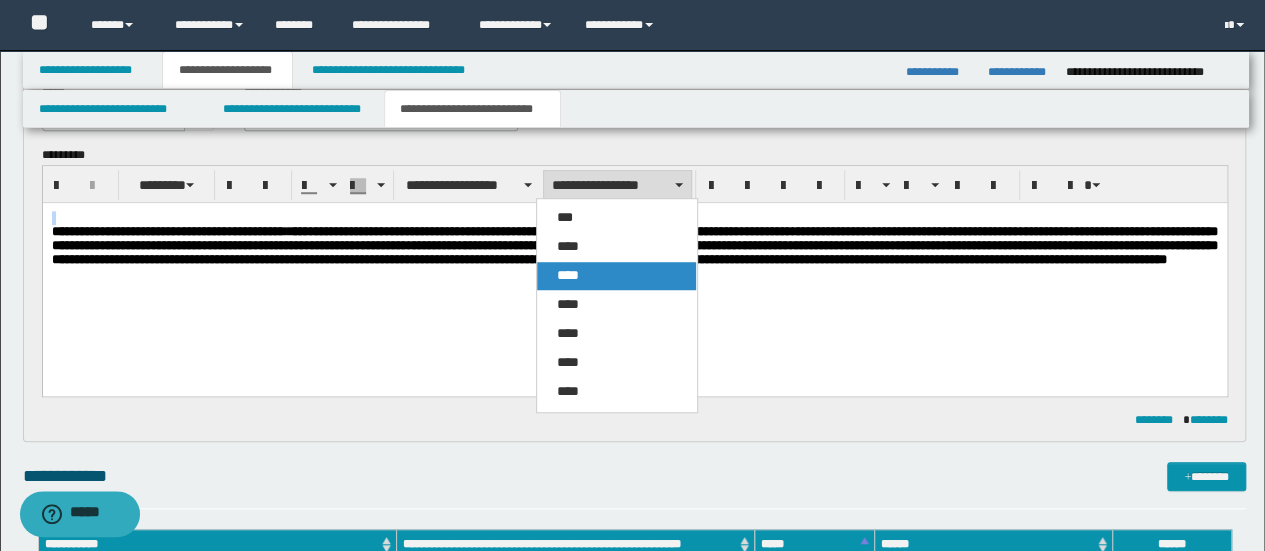 click on "****" at bounding box center [616, 276] 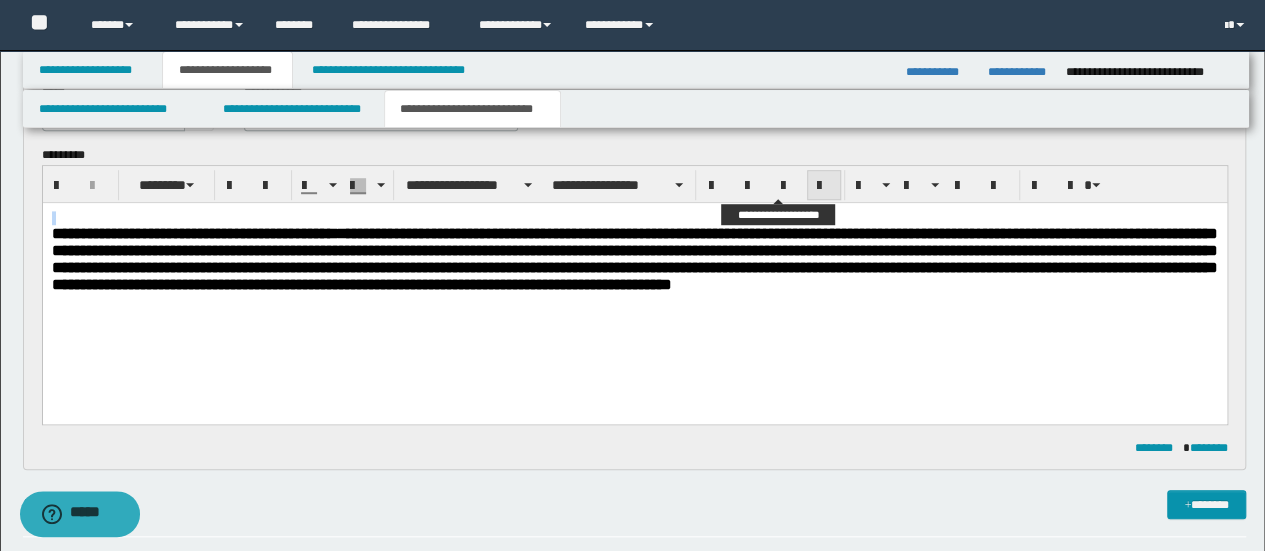 click at bounding box center [824, 186] 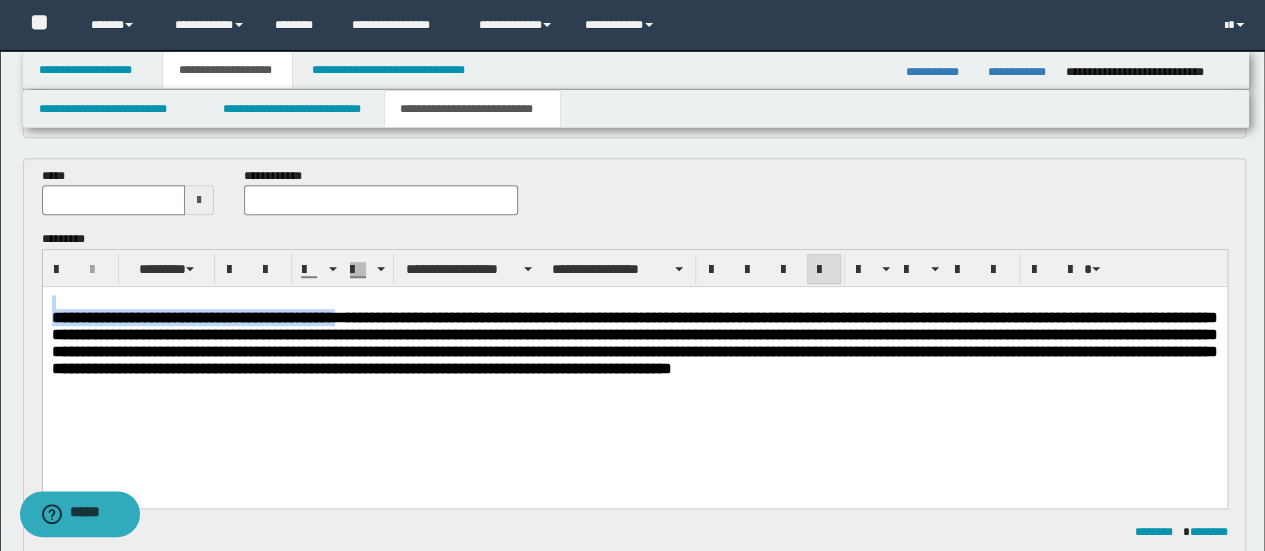 scroll, scrollTop: 473, scrollLeft: 0, axis: vertical 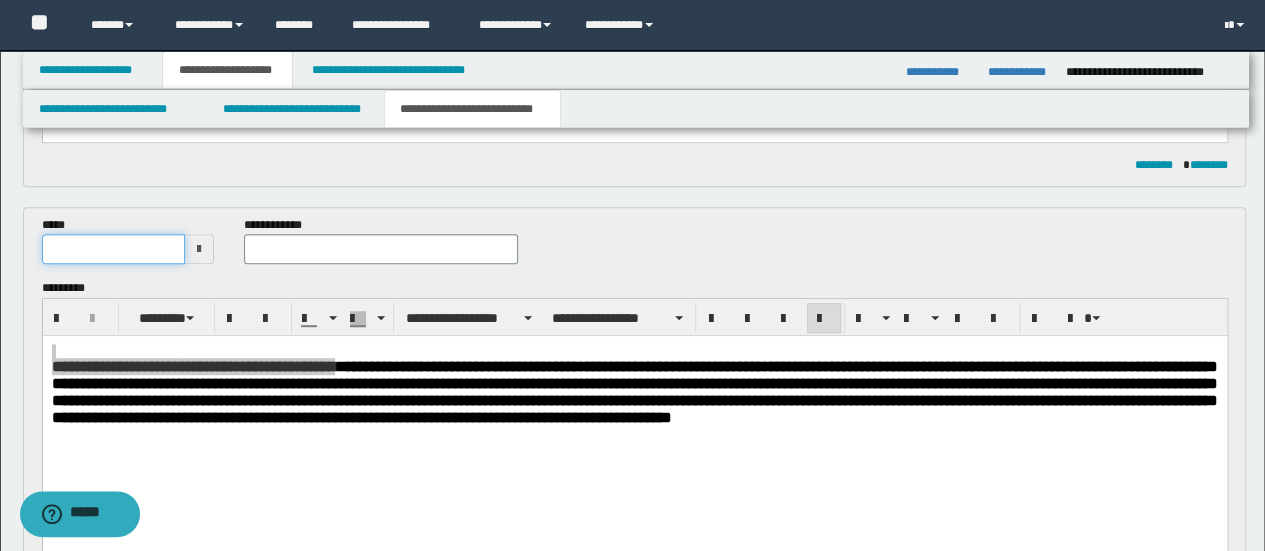 click at bounding box center [114, 249] 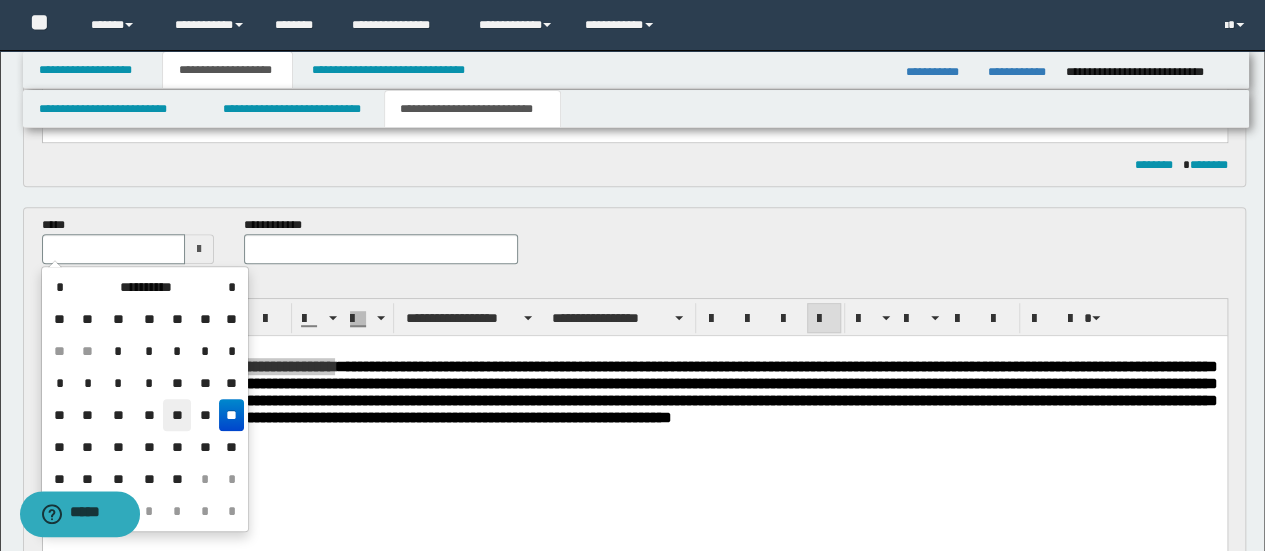 click on "**" at bounding box center [177, 415] 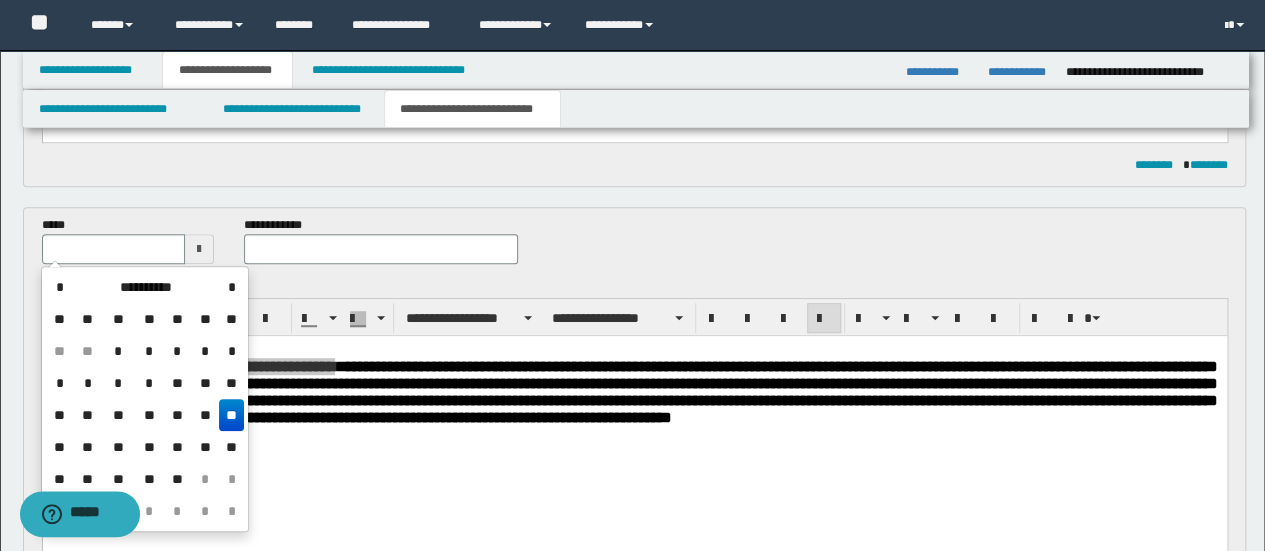 type on "**********" 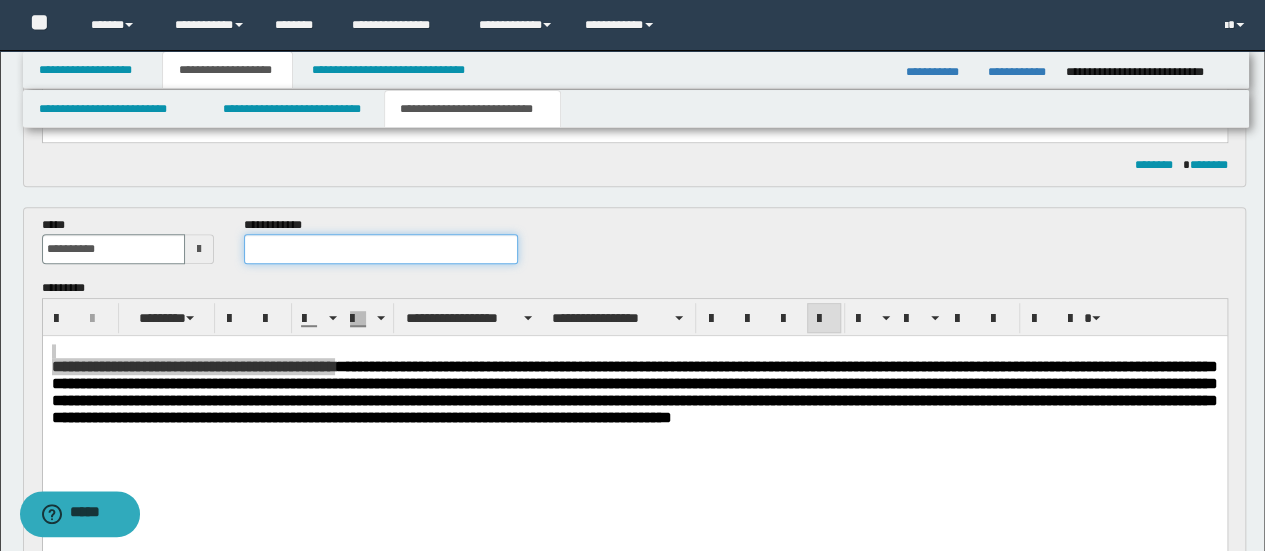 click at bounding box center (381, 249) 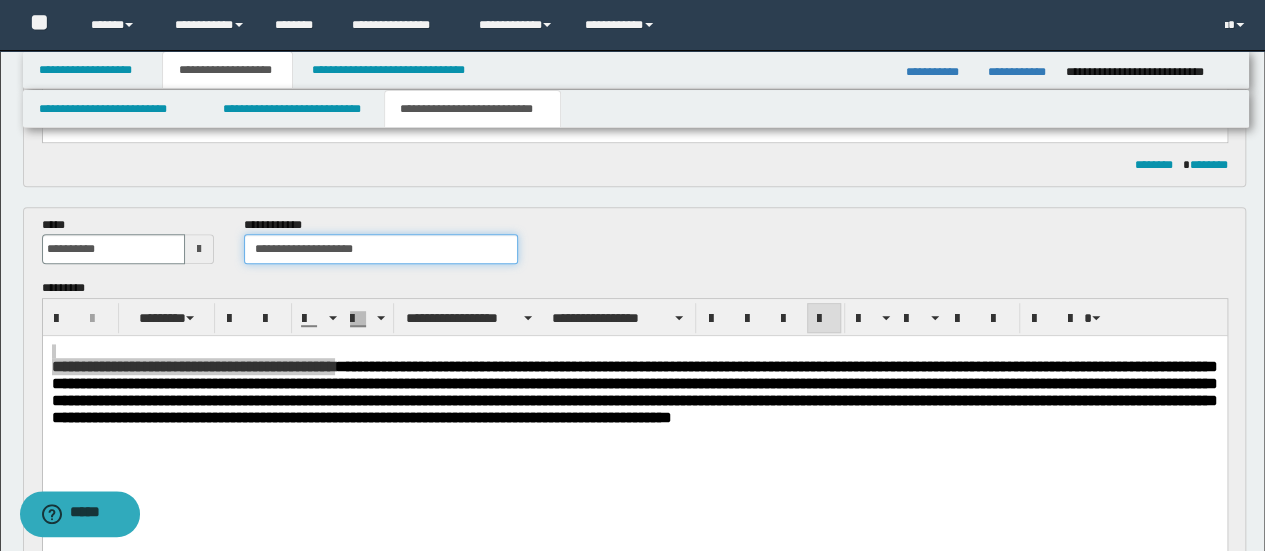 type on "**********" 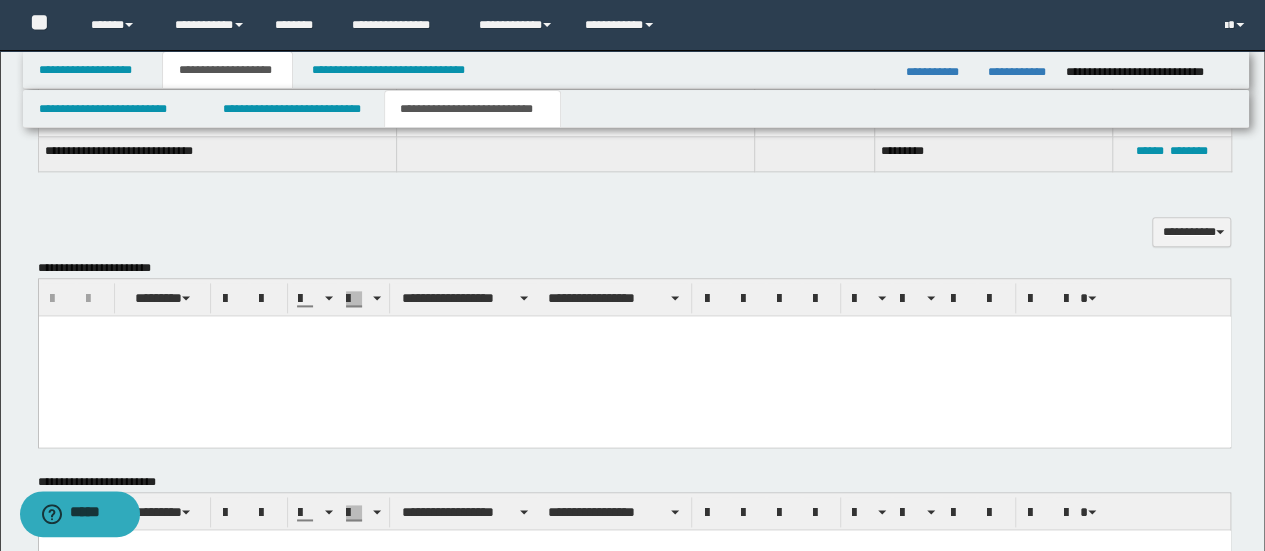 scroll, scrollTop: 1273, scrollLeft: 0, axis: vertical 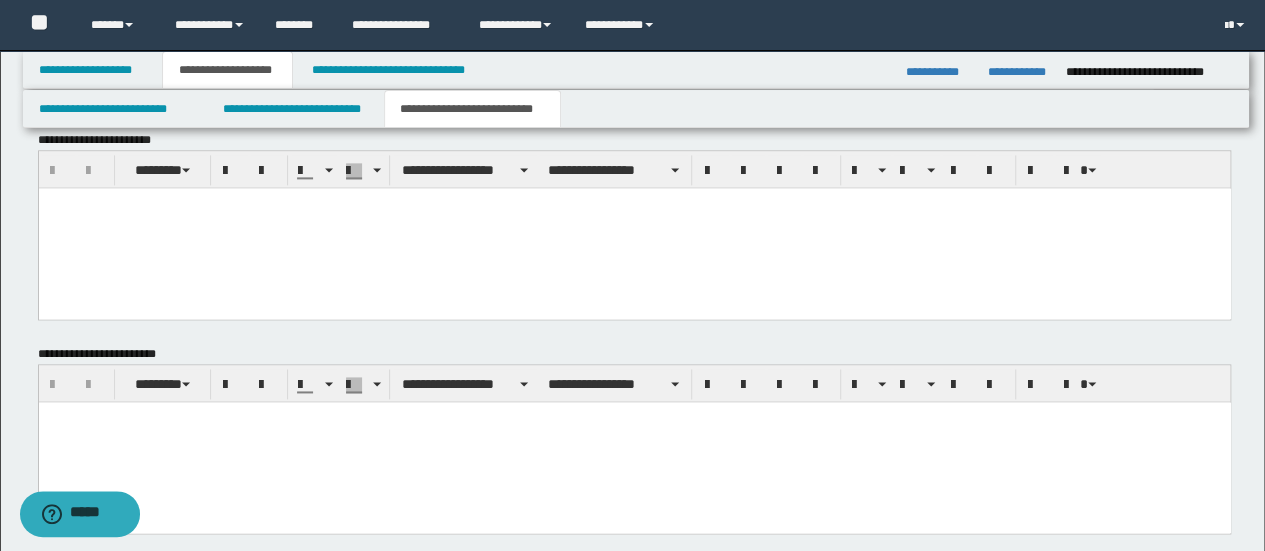 click at bounding box center (634, 227) 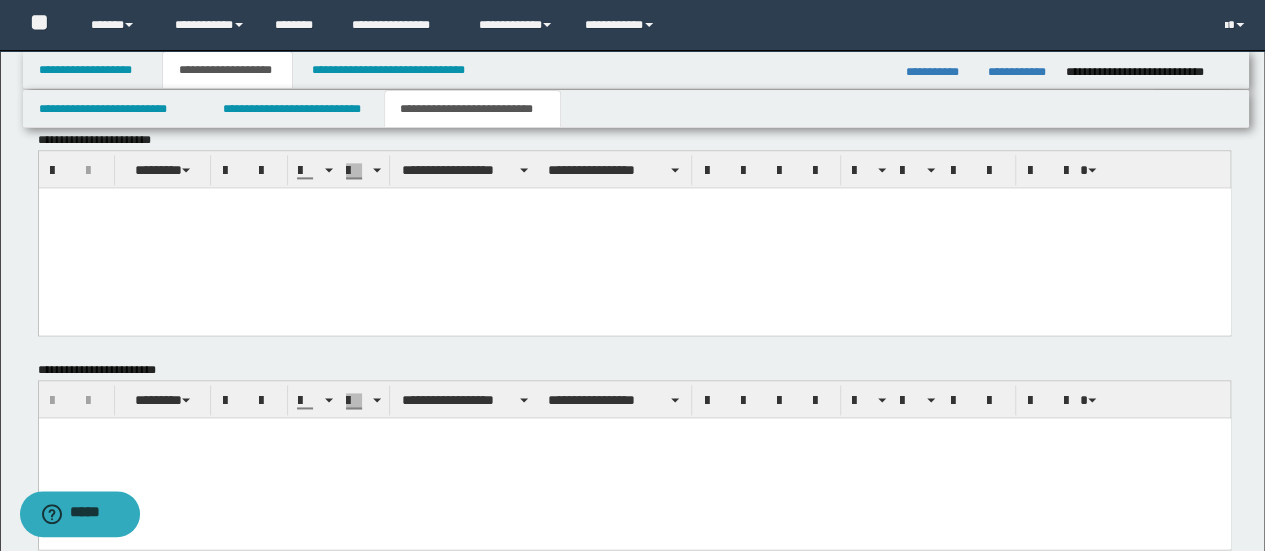 type 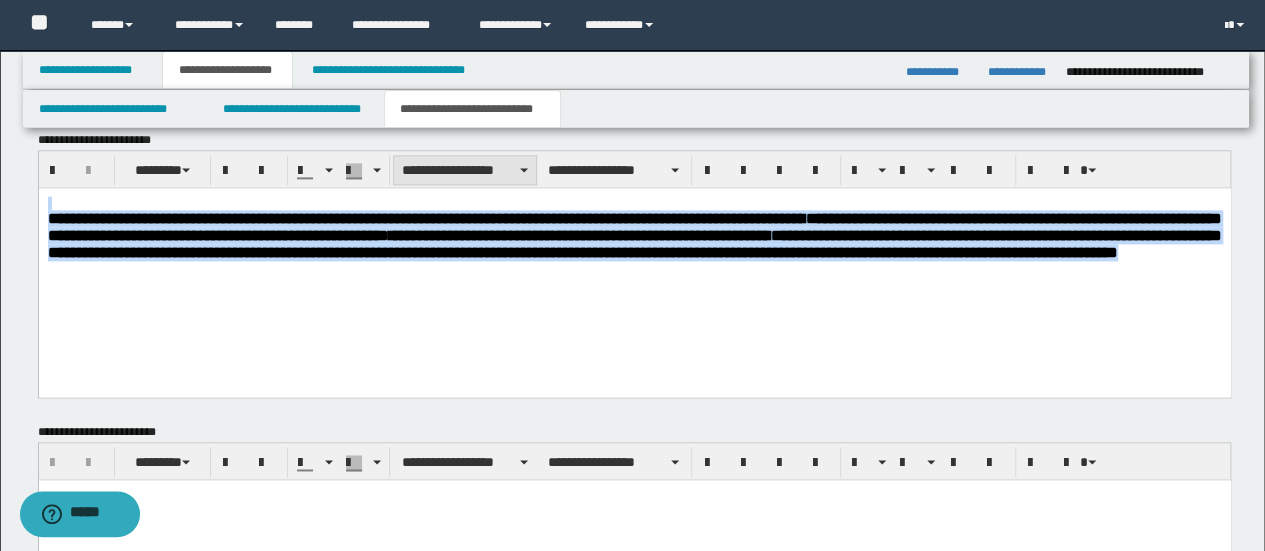 click on "**********" at bounding box center (465, 170) 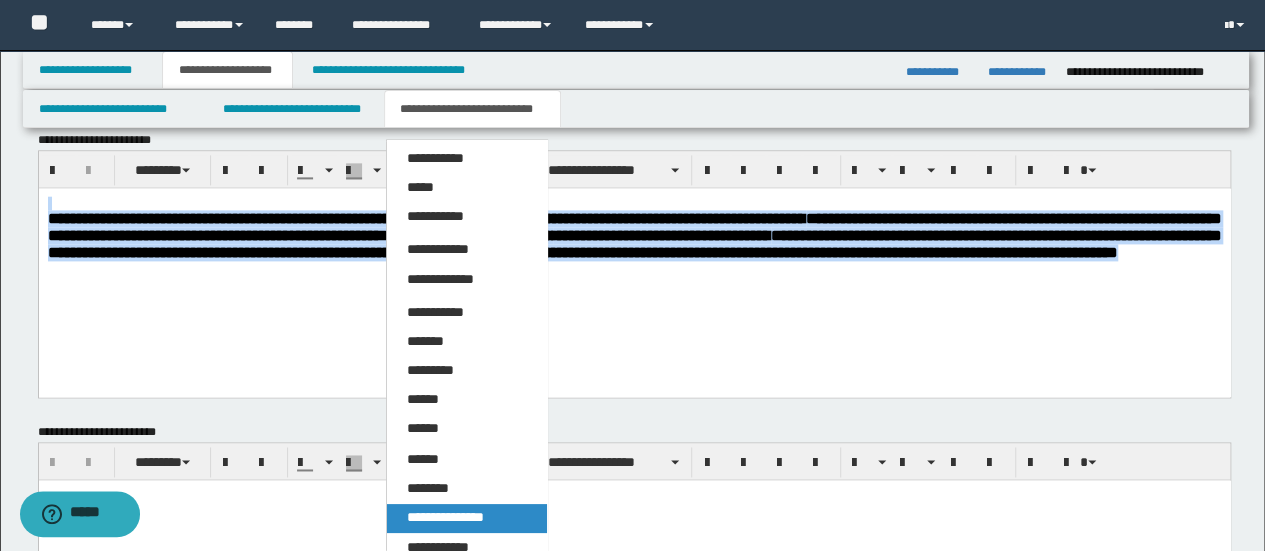 click on "**********" at bounding box center [445, 517] 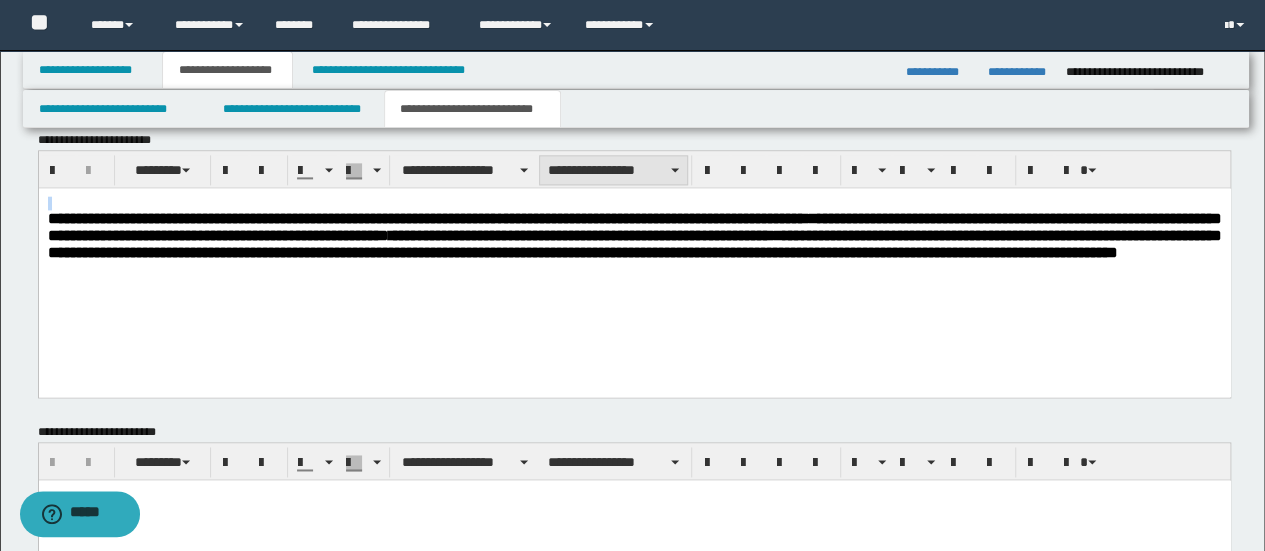 click on "**********" at bounding box center (613, 170) 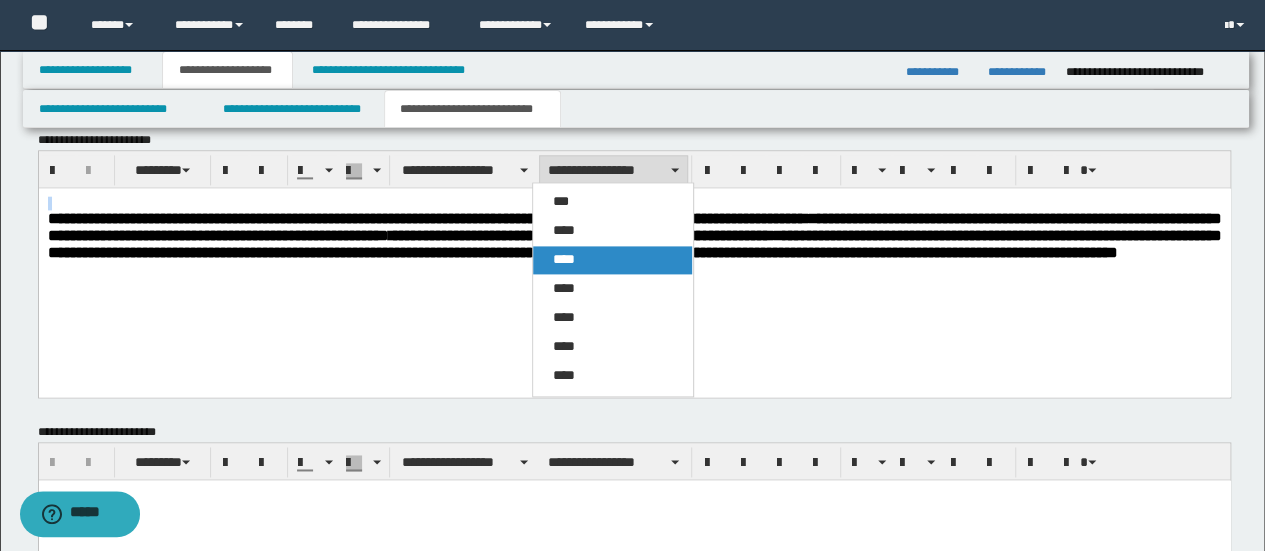 click on "****" at bounding box center [612, 260] 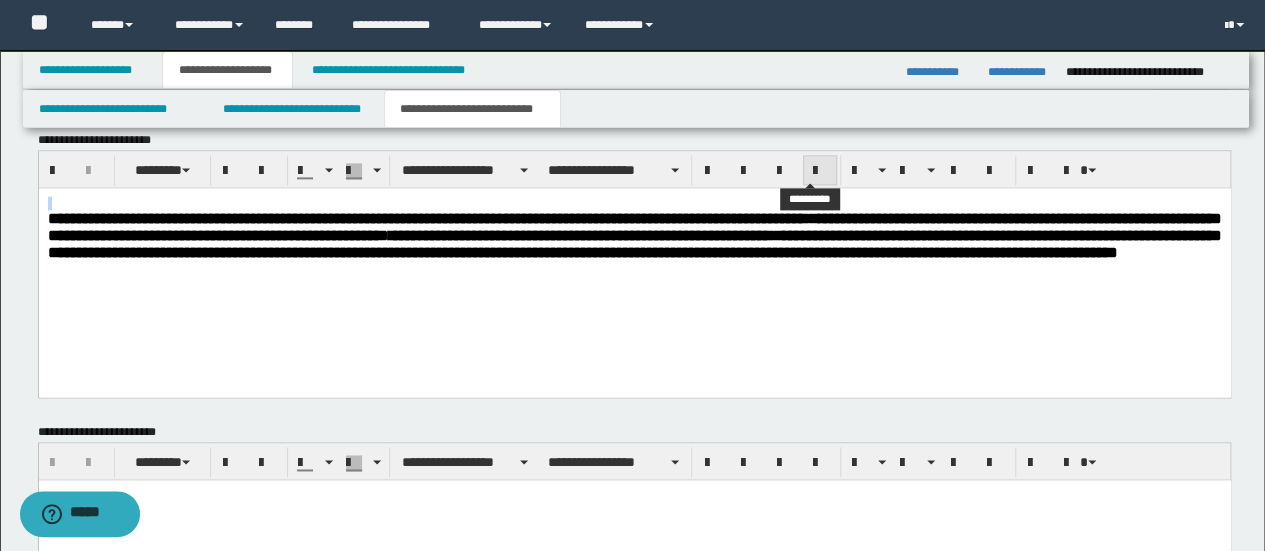 click at bounding box center [820, 171] 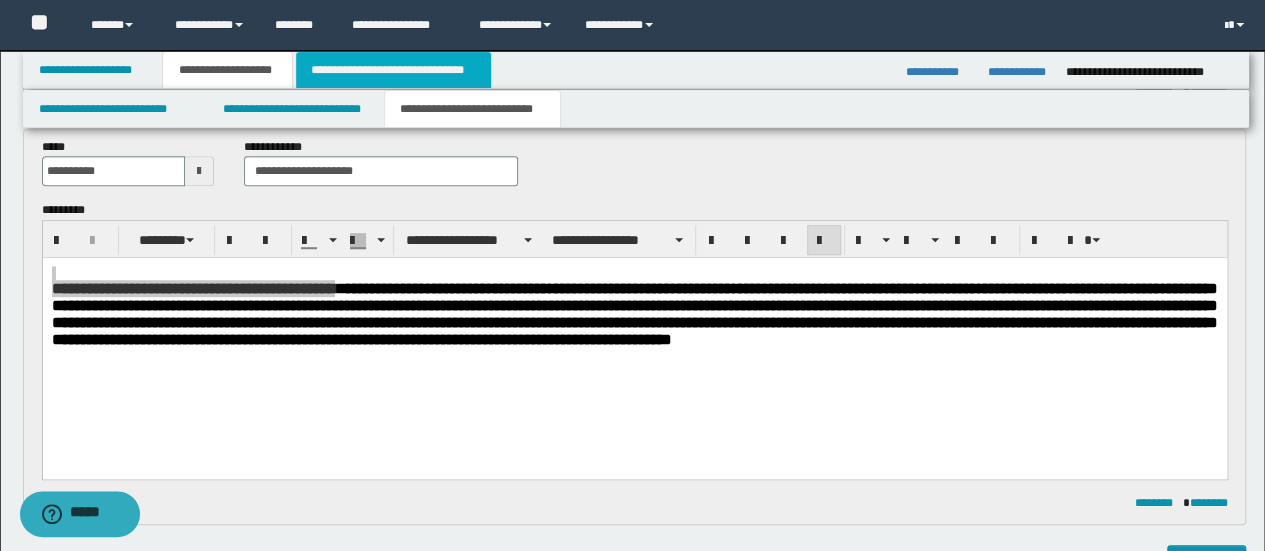 scroll, scrollTop: 473, scrollLeft: 0, axis: vertical 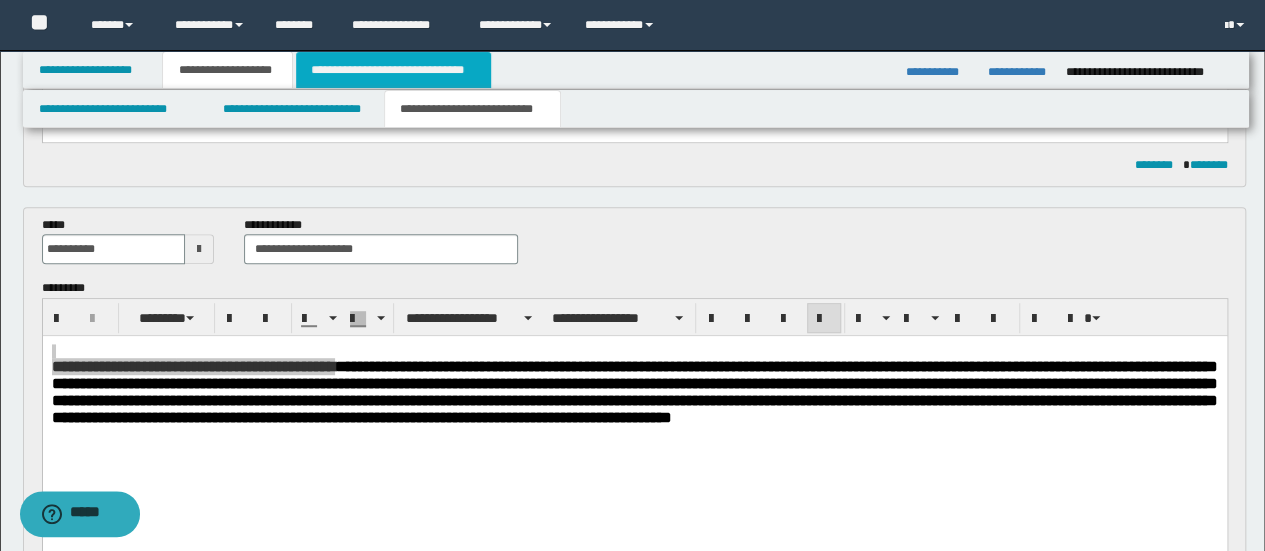 click on "**********" at bounding box center (393, 70) 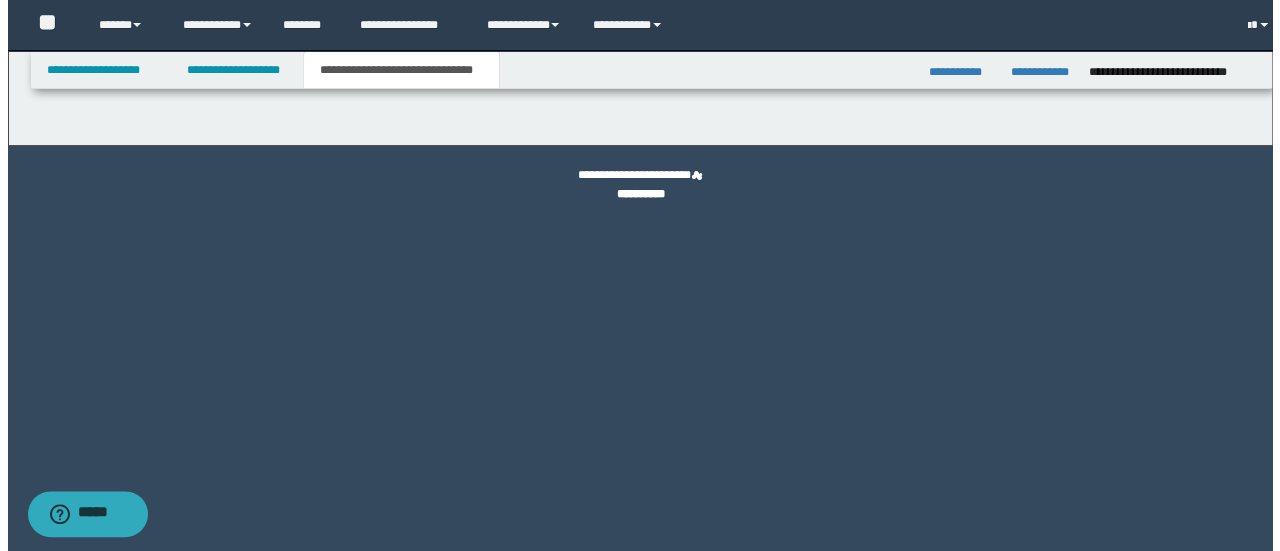 scroll, scrollTop: 0, scrollLeft: 0, axis: both 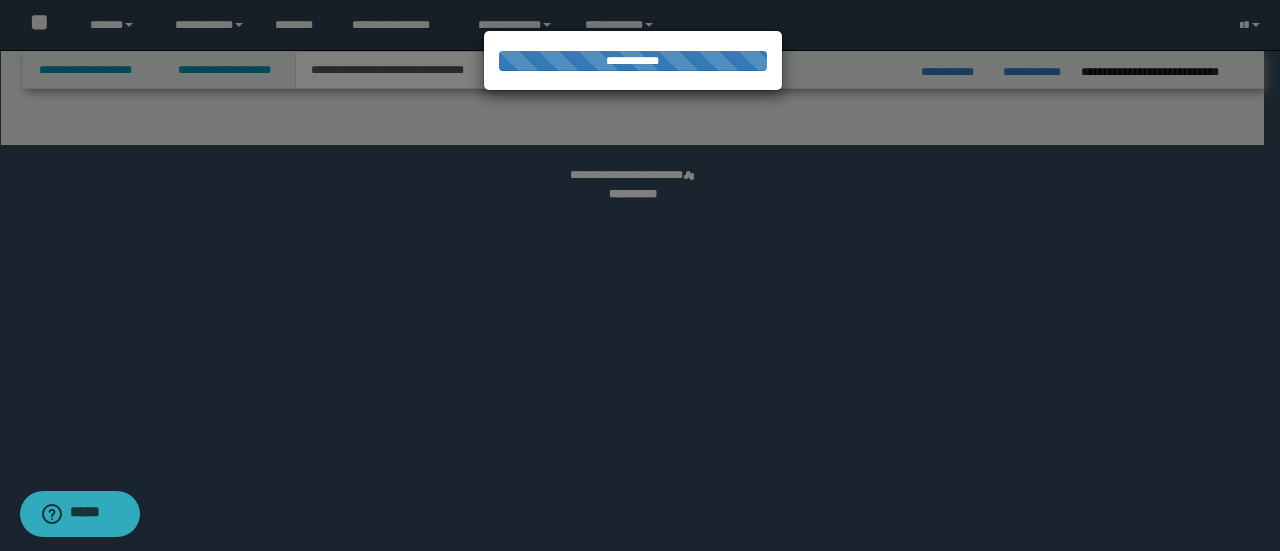 click at bounding box center (640, 275) 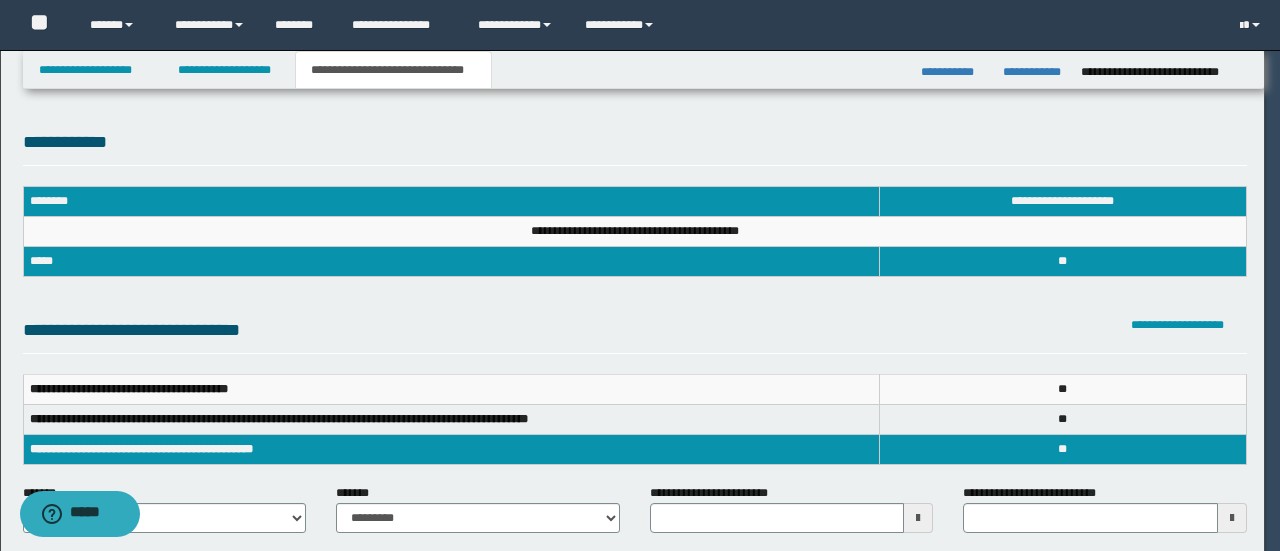 scroll, scrollTop: 0, scrollLeft: 0, axis: both 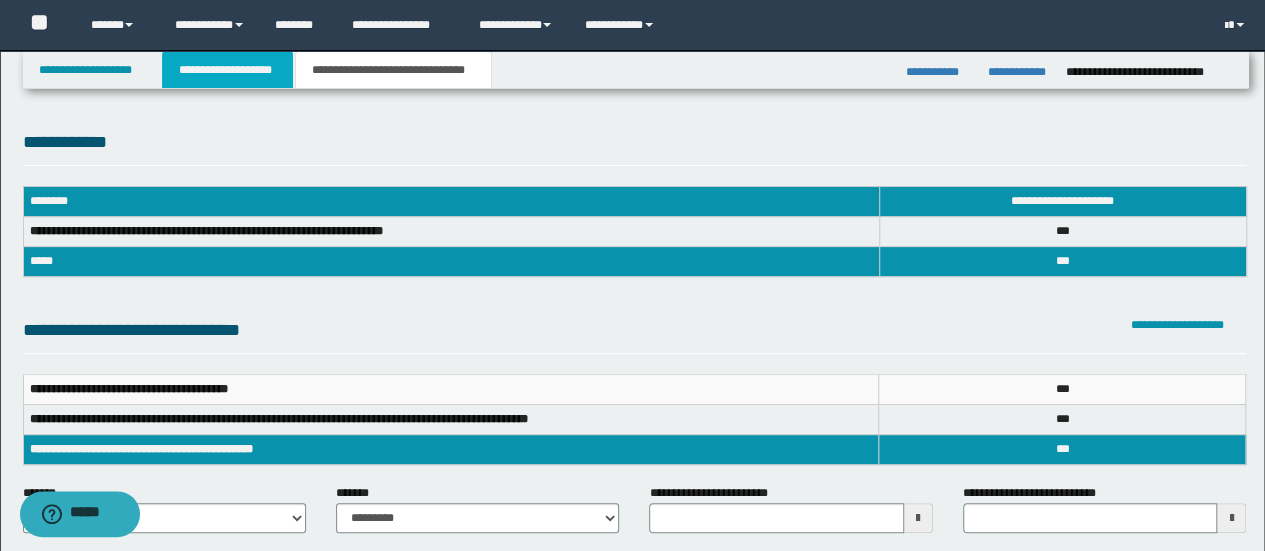 click on "**********" at bounding box center [227, 70] 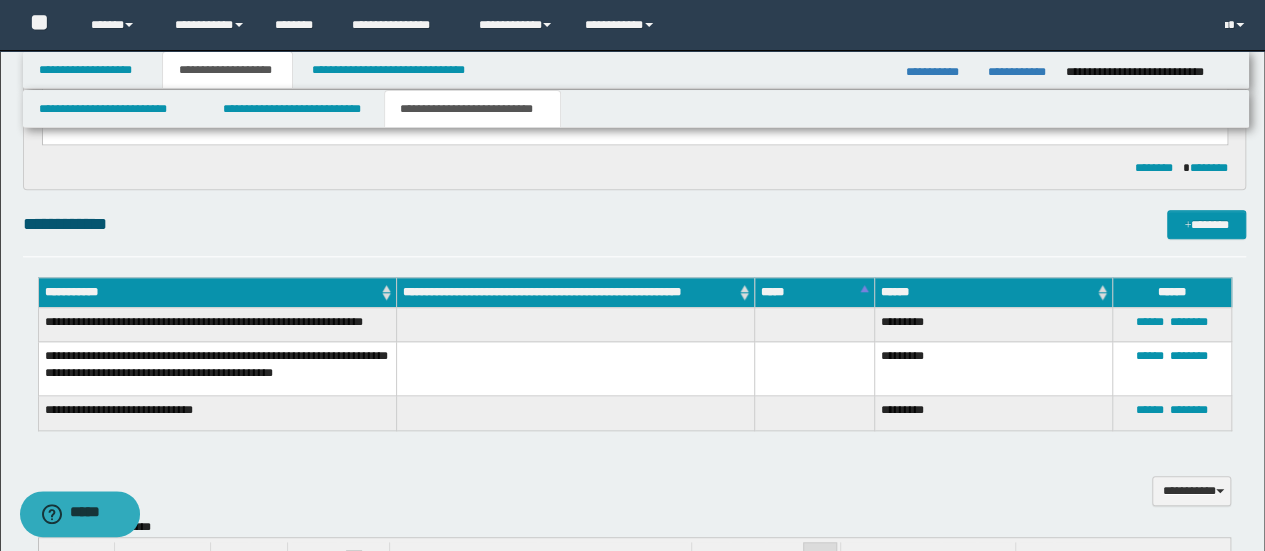 scroll, scrollTop: 933, scrollLeft: 0, axis: vertical 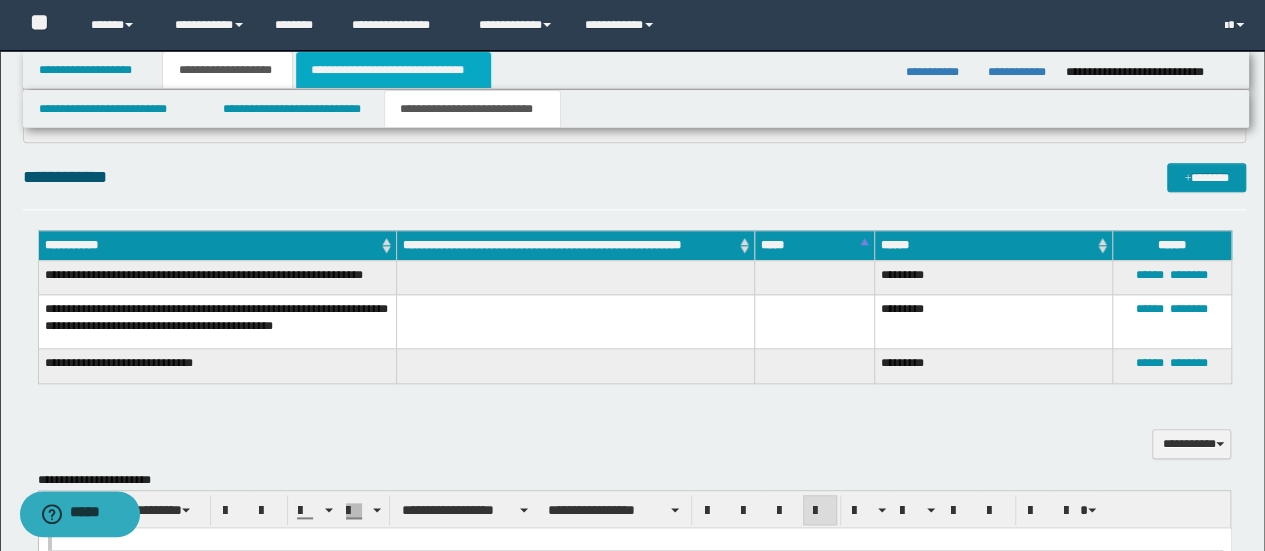 click on "**********" at bounding box center [393, 70] 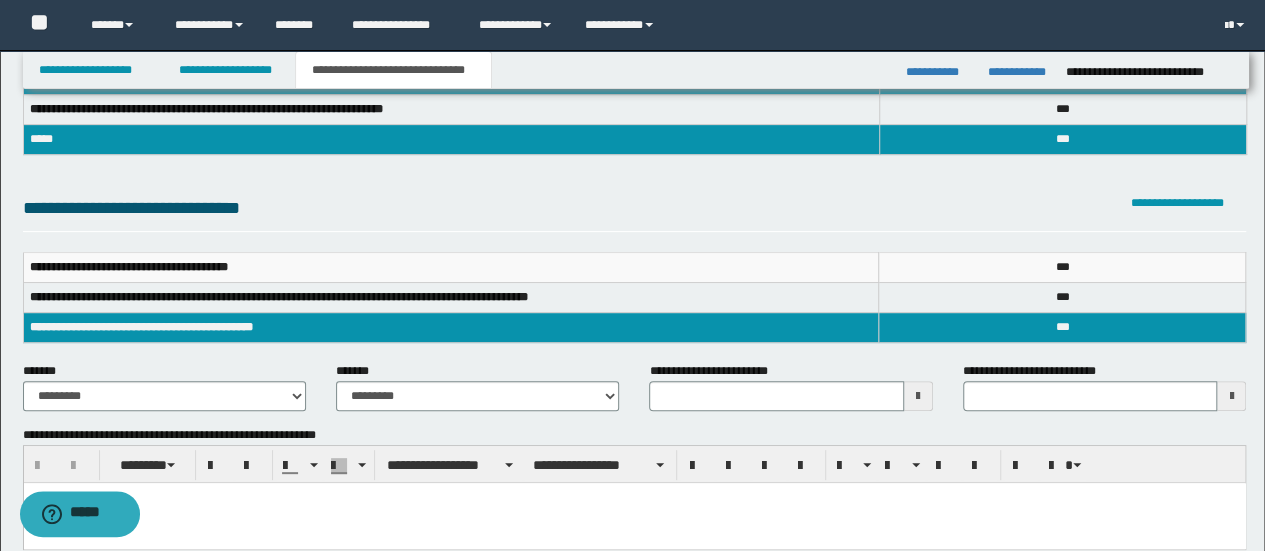 scroll, scrollTop: 256, scrollLeft: 0, axis: vertical 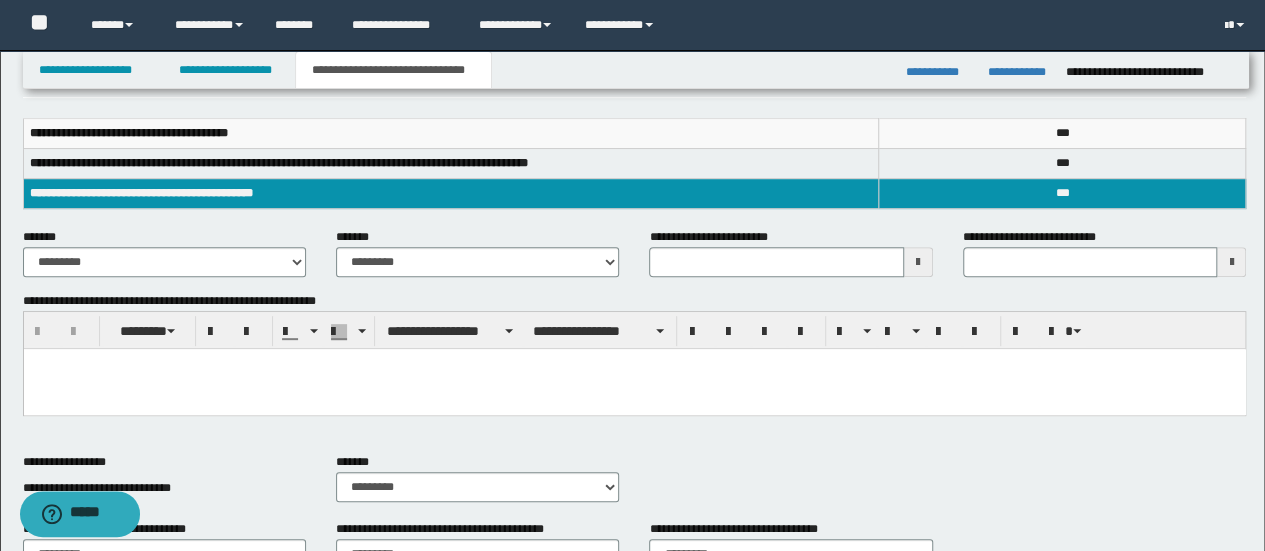 type 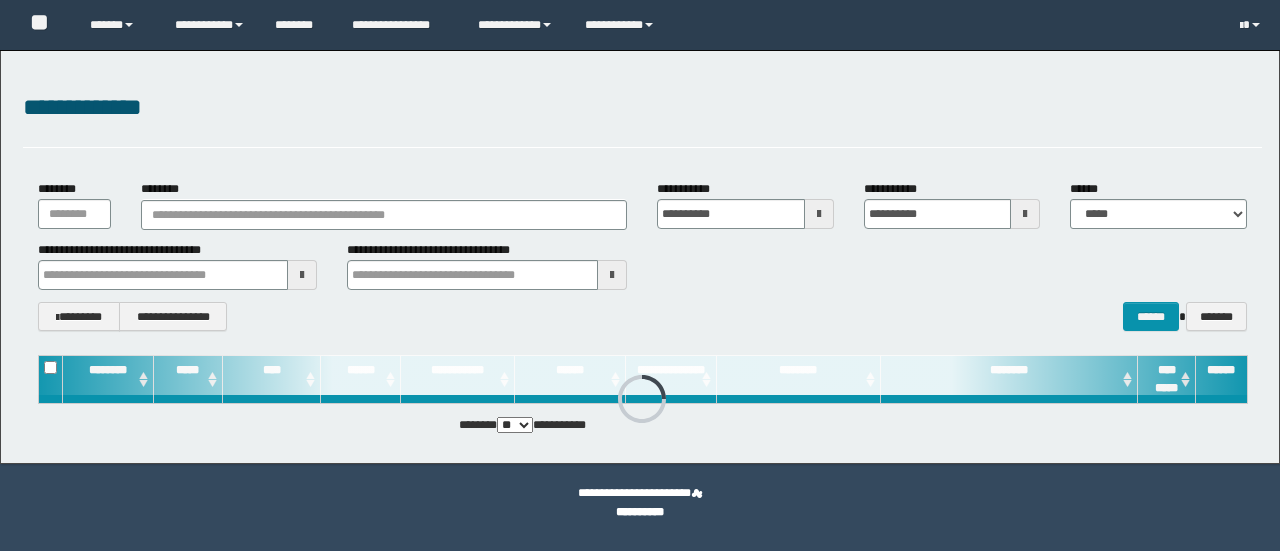 scroll, scrollTop: 0, scrollLeft: 0, axis: both 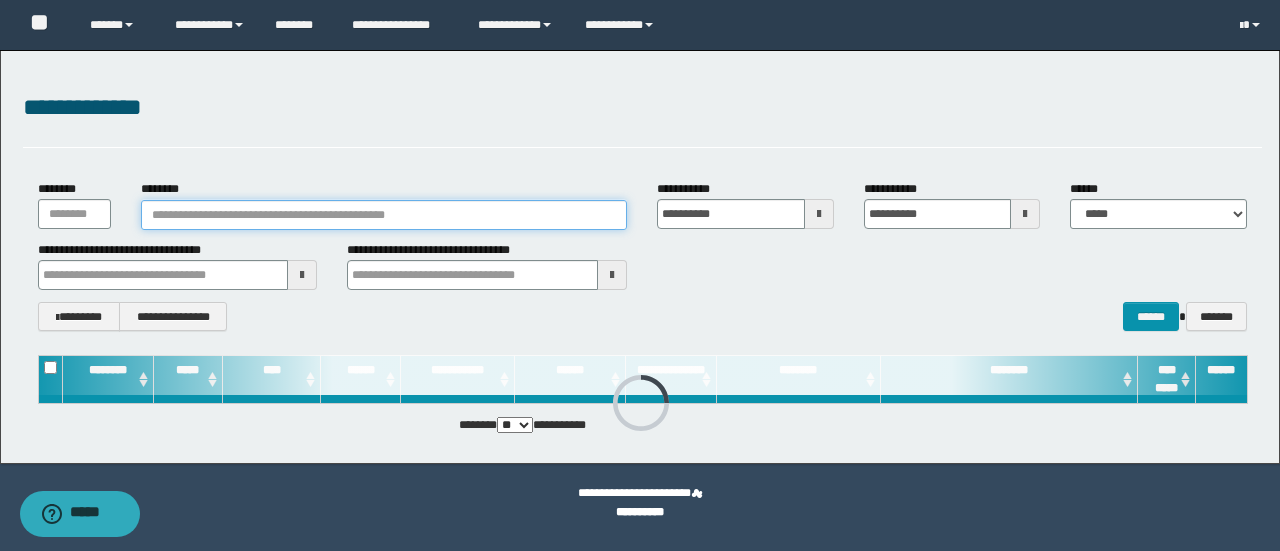 click on "********" at bounding box center [384, 215] 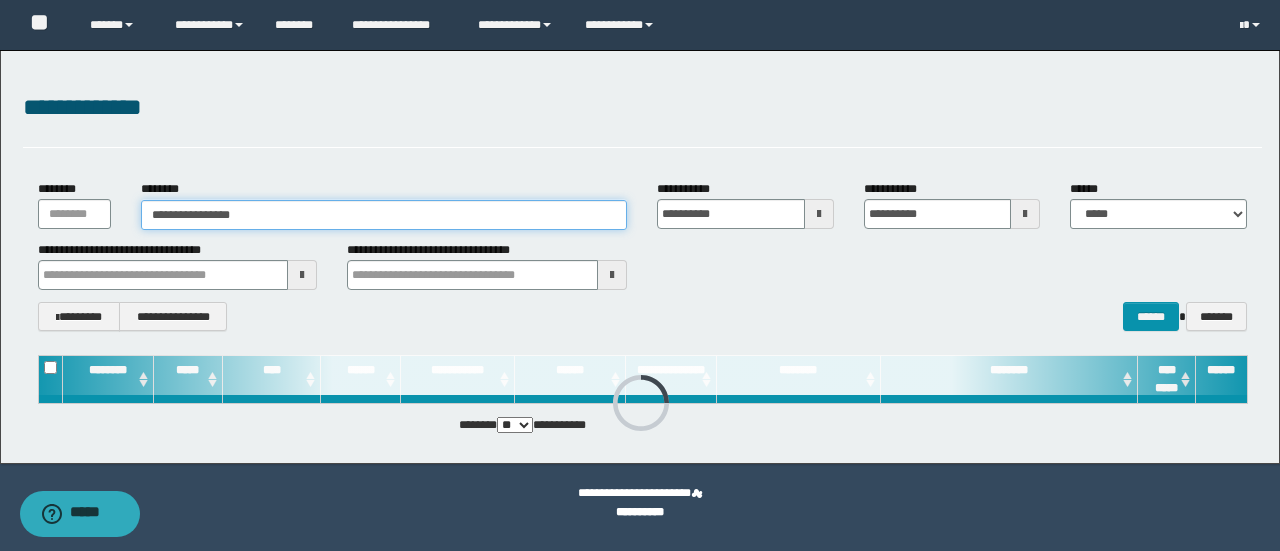 type on "**********" 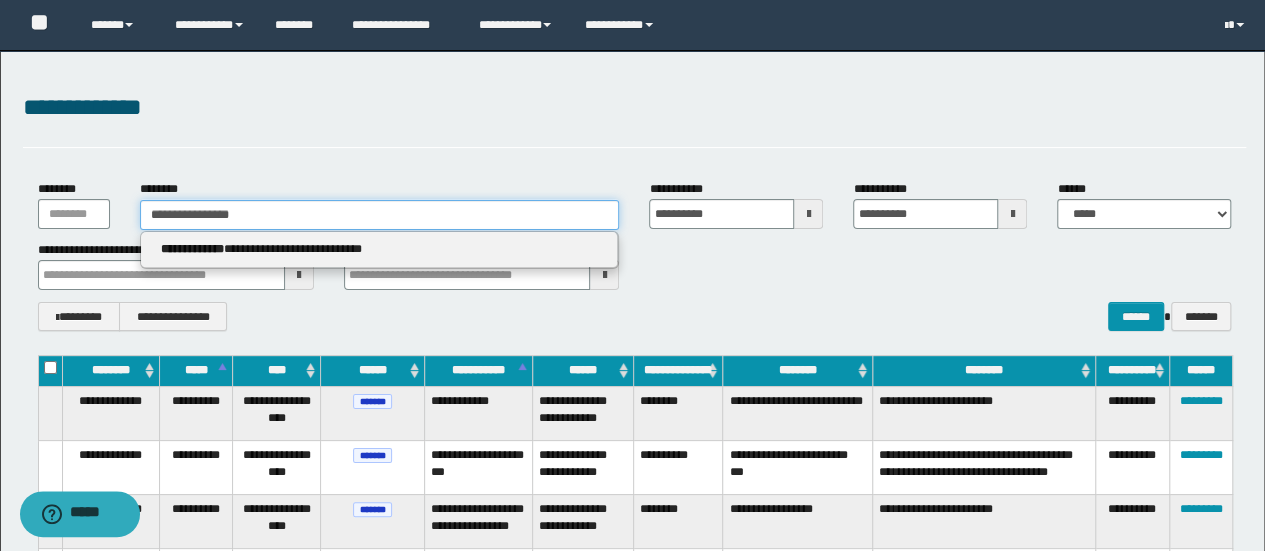 type on "**********" 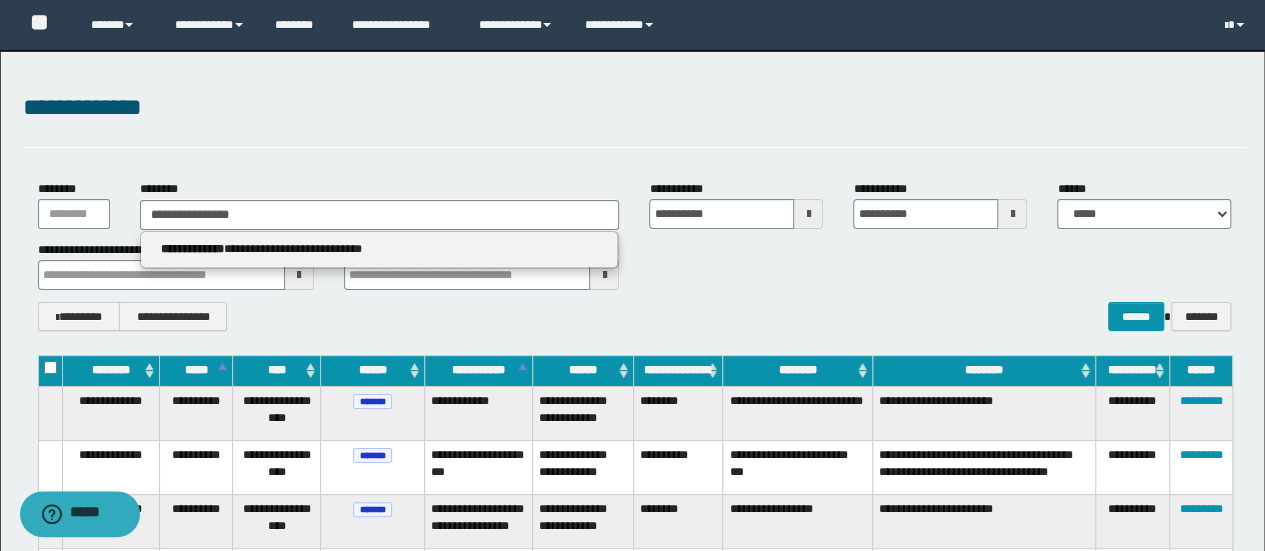click on "**********" at bounding box center (380, 250) 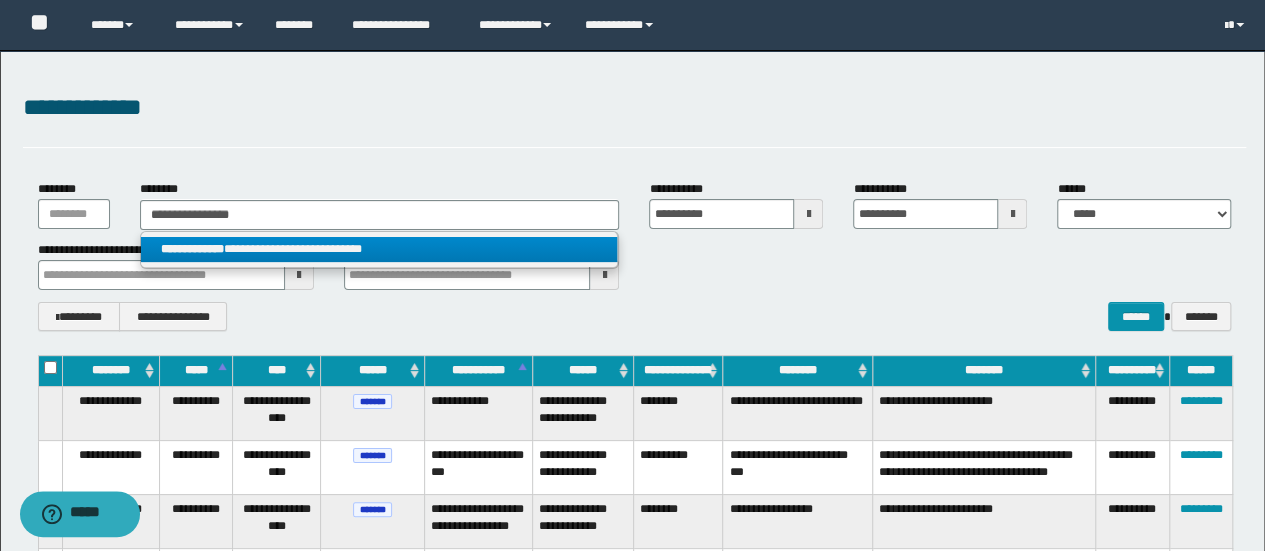 click on "**********" at bounding box center [379, 249] 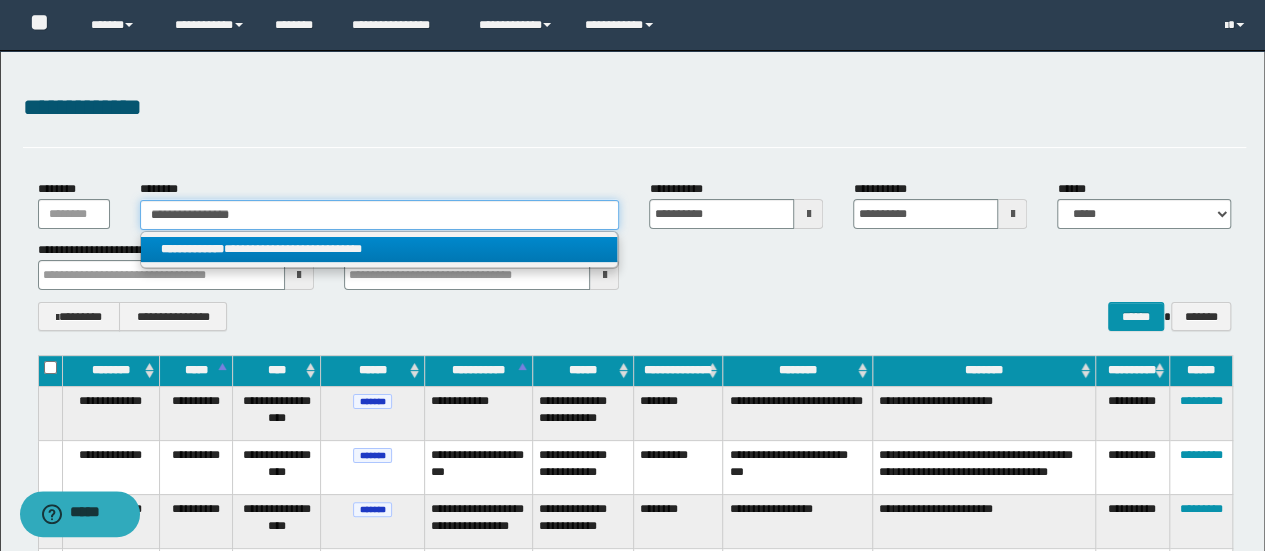 type 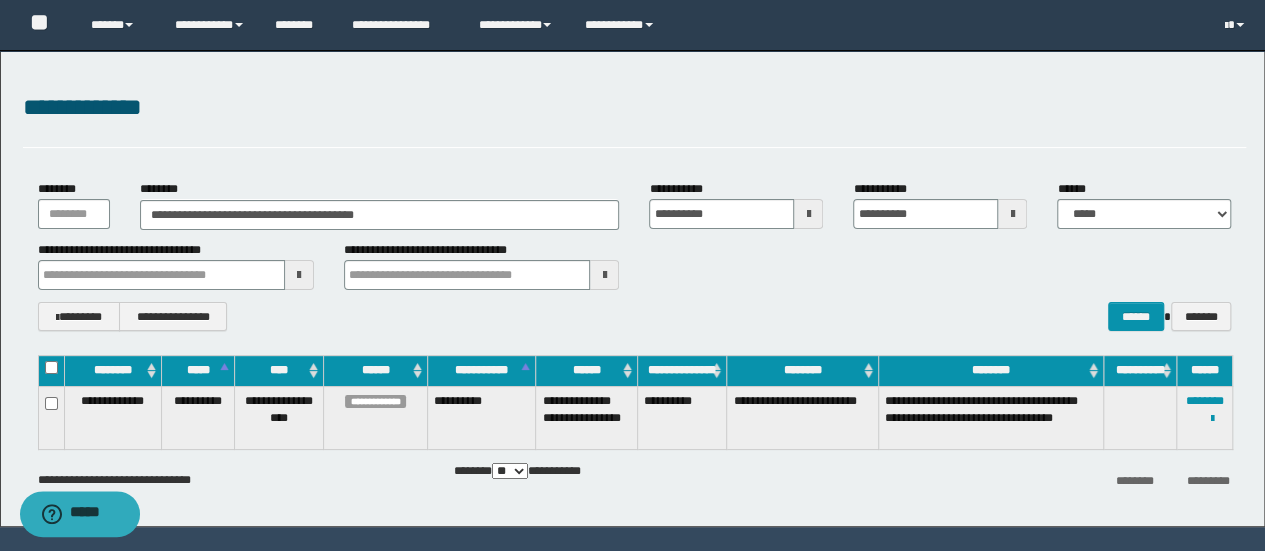 click on "**********" at bounding box center [682, 417] 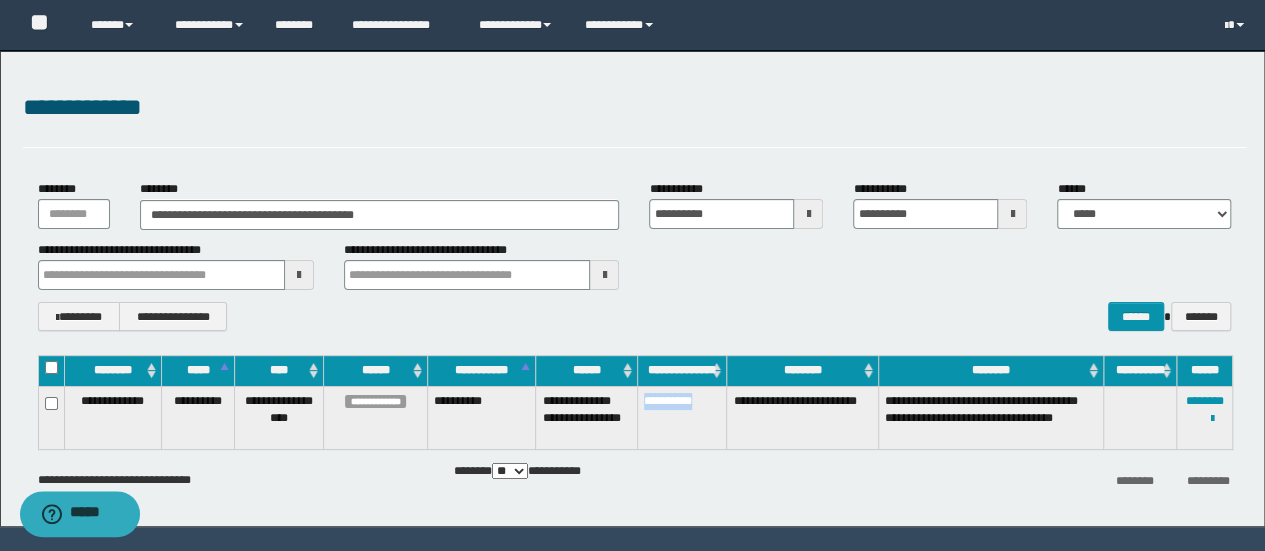 click on "**********" at bounding box center [682, 417] 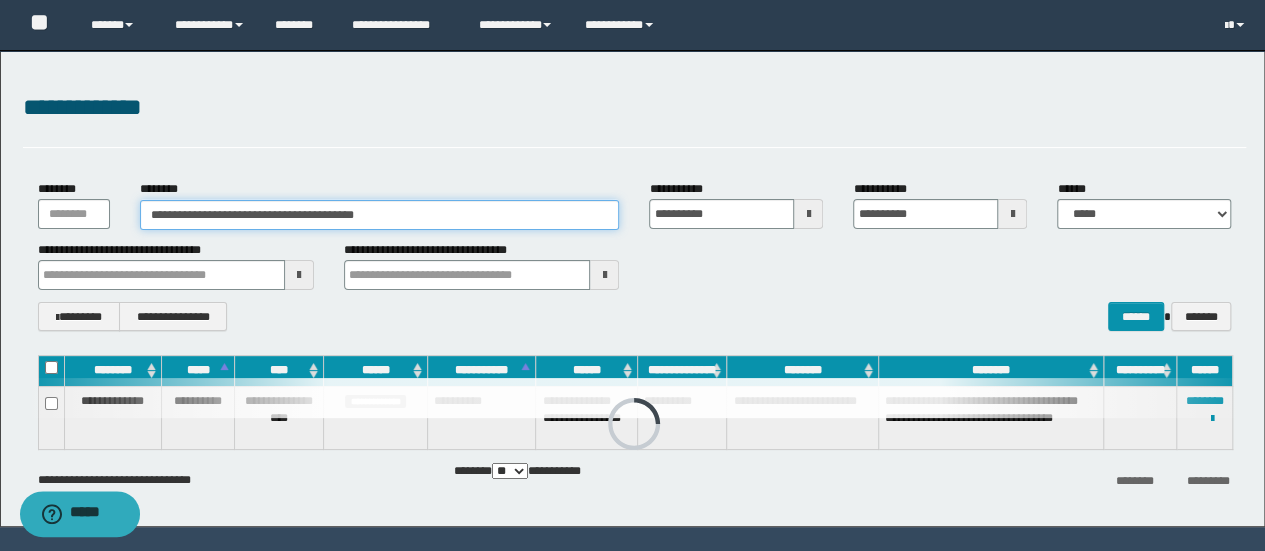 drag, startPoint x: 463, startPoint y: 205, endPoint x: 452, endPoint y: 215, distance: 14.866069 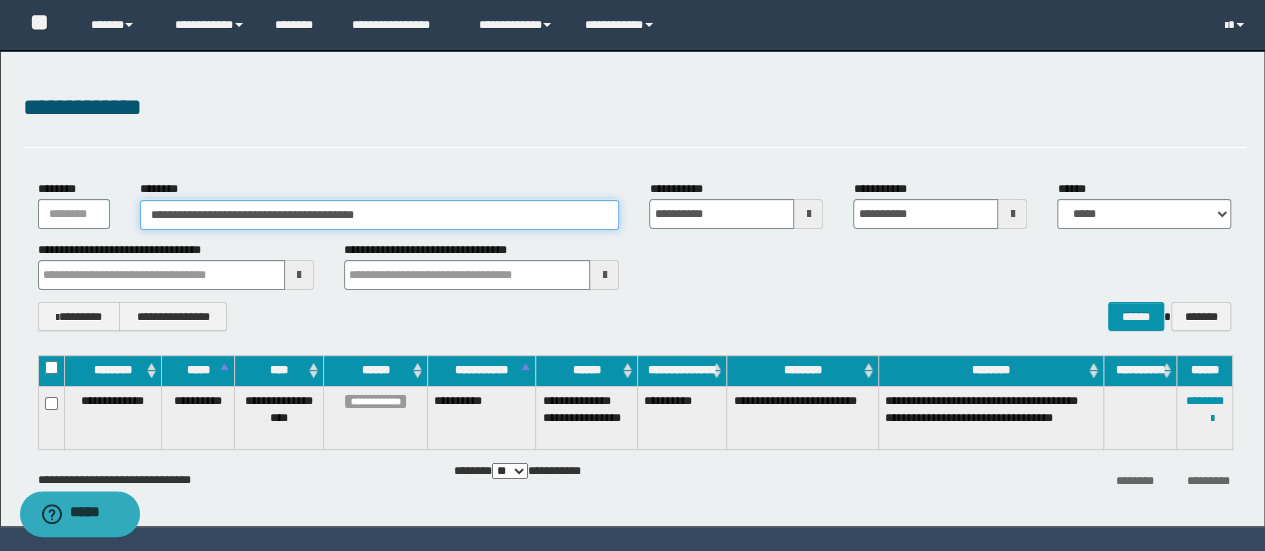 drag, startPoint x: 457, startPoint y: 212, endPoint x: 0, endPoint y: 97, distance: 471.24728 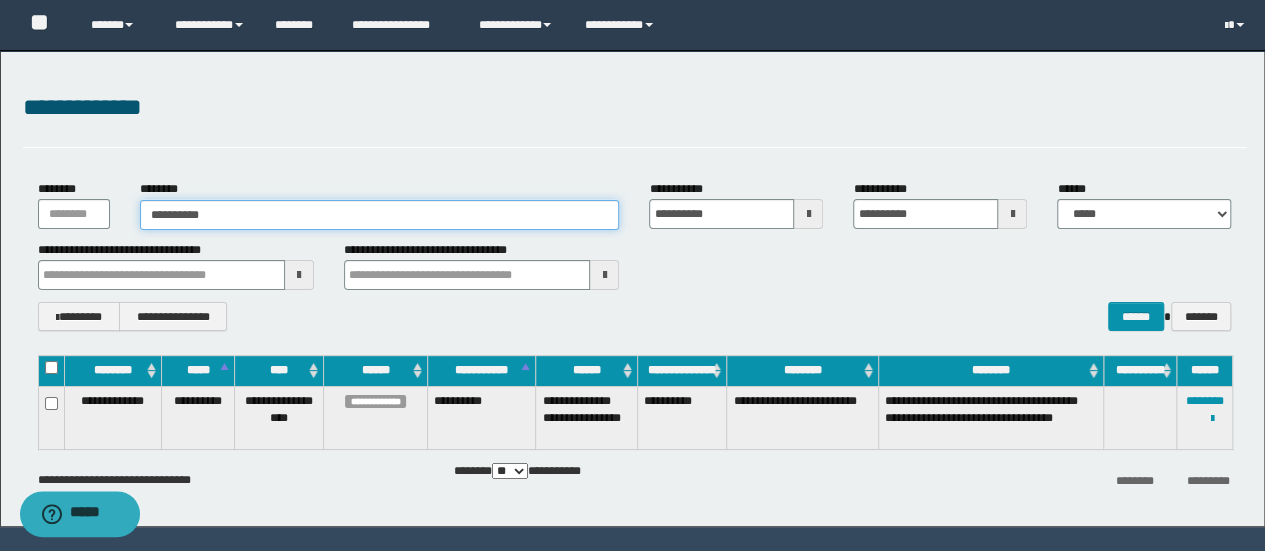 type on "**********" 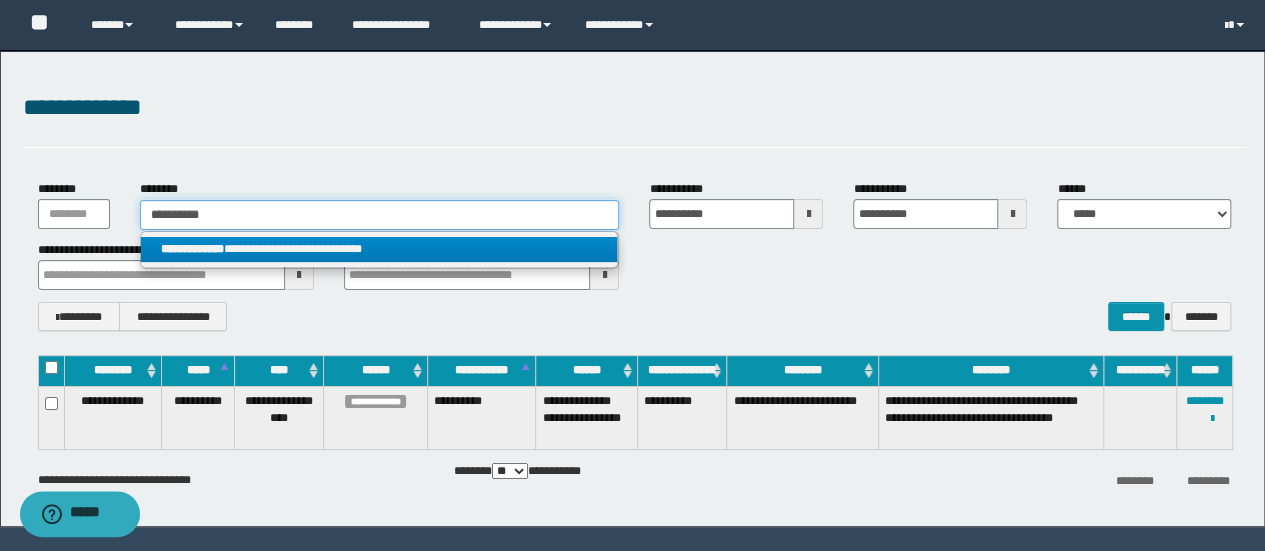 type on "**********" 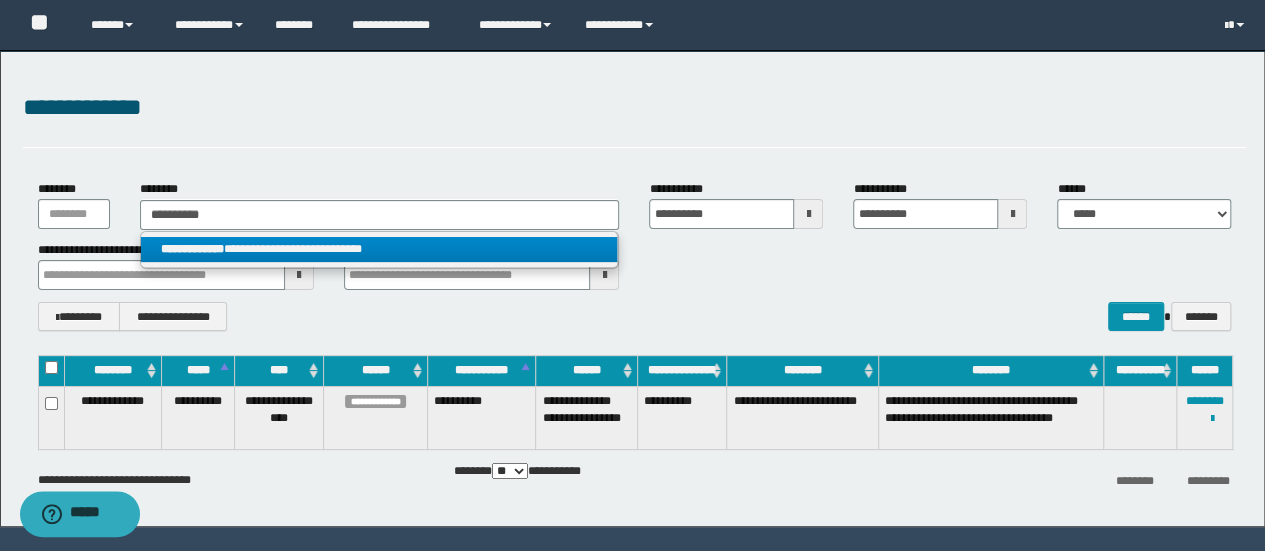 click on "**********" at bounding box center (379, 249) 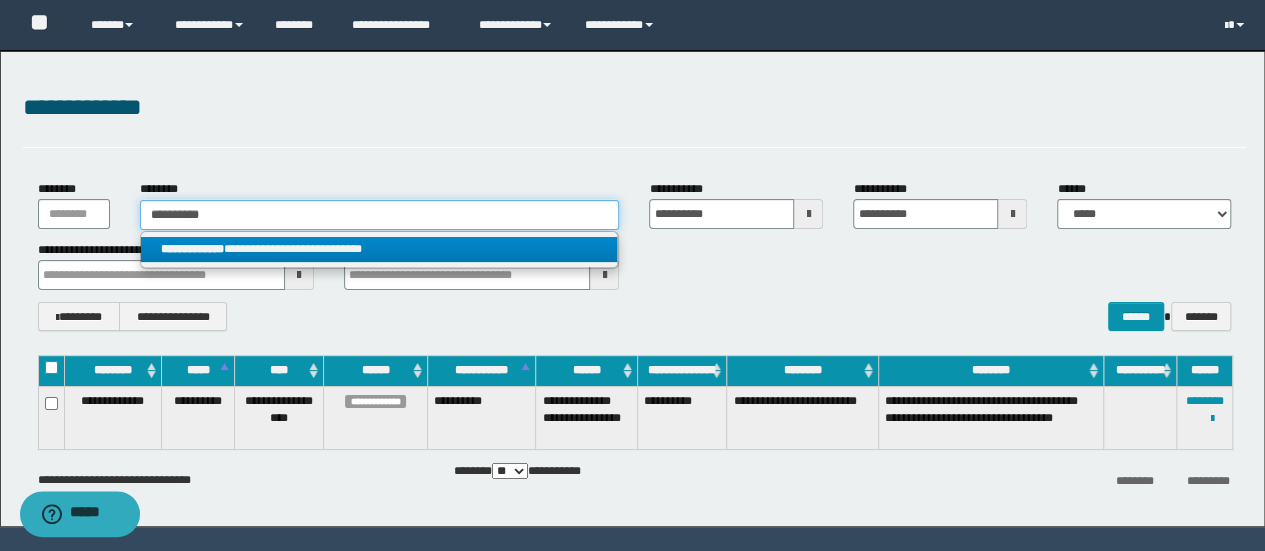 type 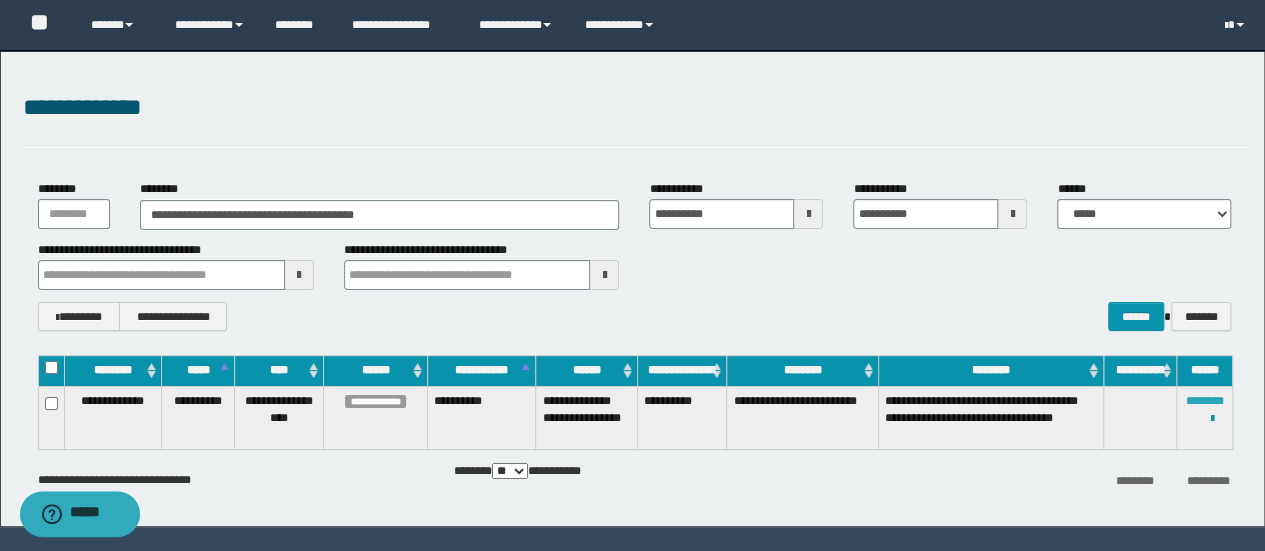 click on "********" at bounding box center [1205, 401] 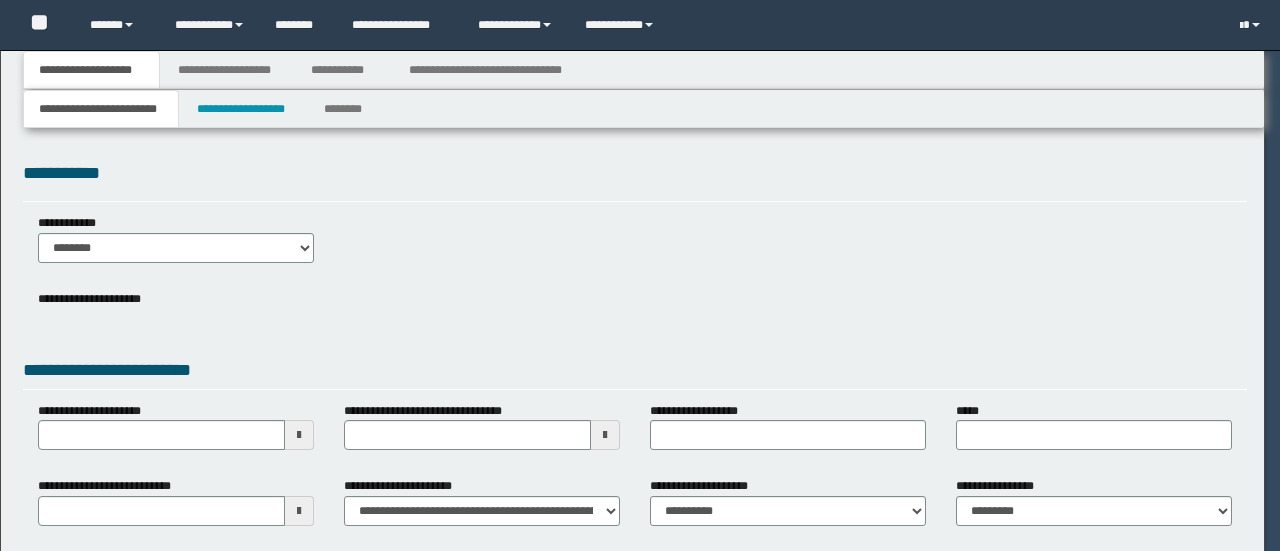 scroll, scrollTop: 0, scrollLeft: 0, axis: both 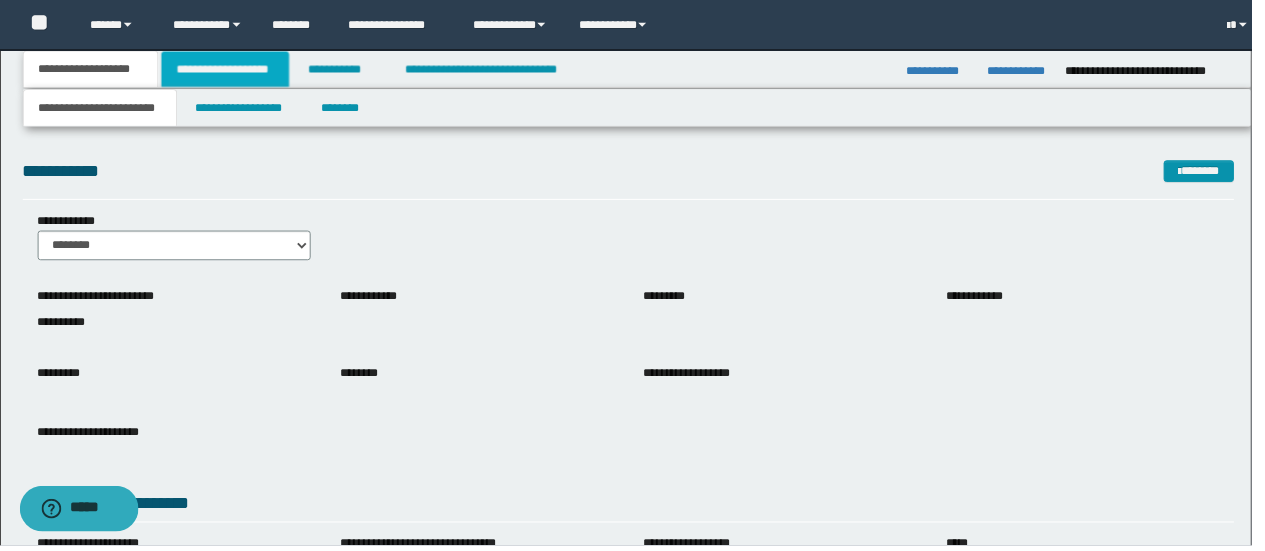 click on "**********" at bounding box center [227, 70] 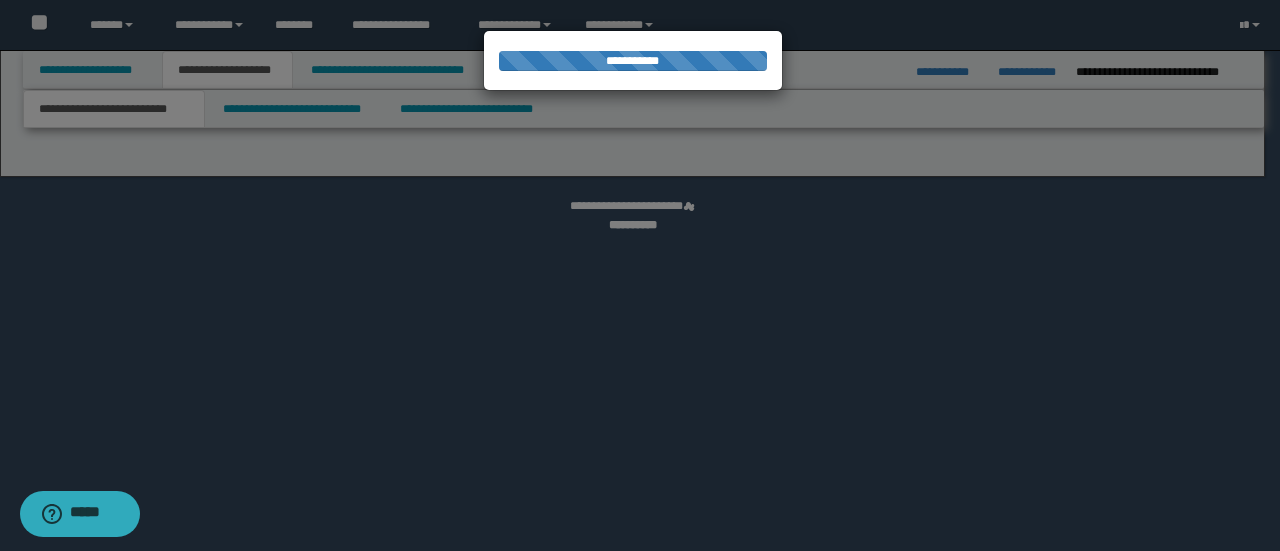 click on "**********" at bounding box center [640, 275] 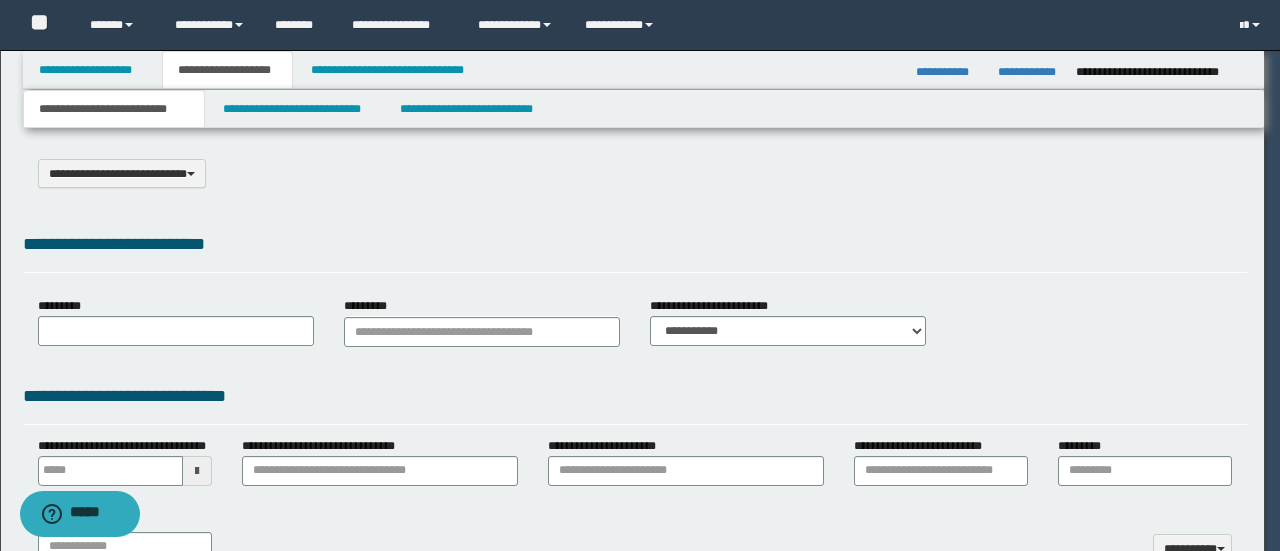 select on "*" 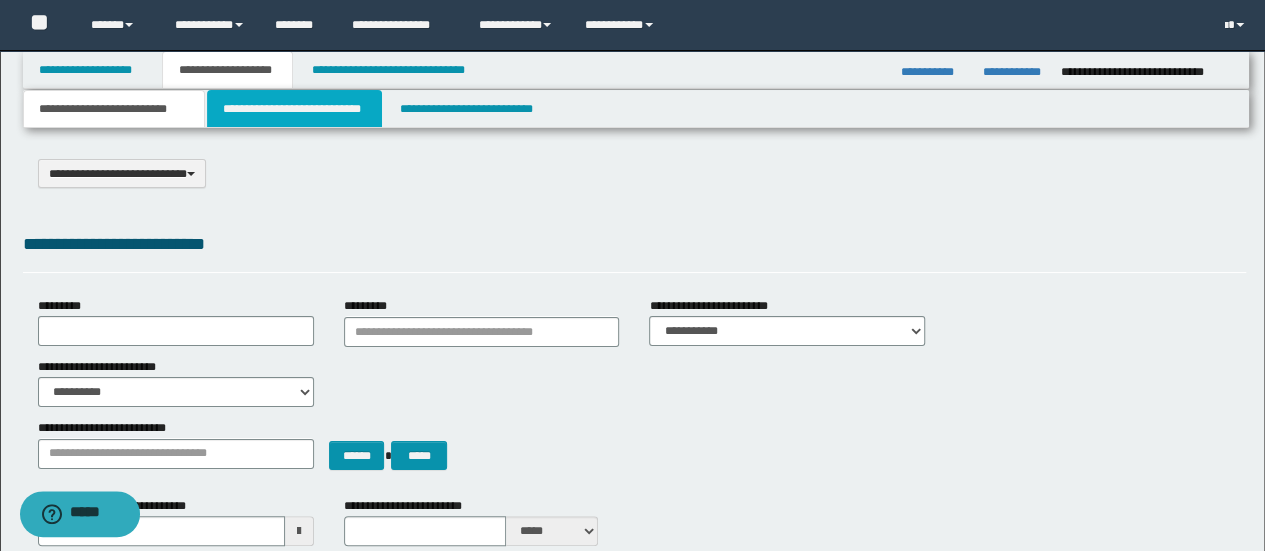 click on "**********" at bounding box center [294, 109] 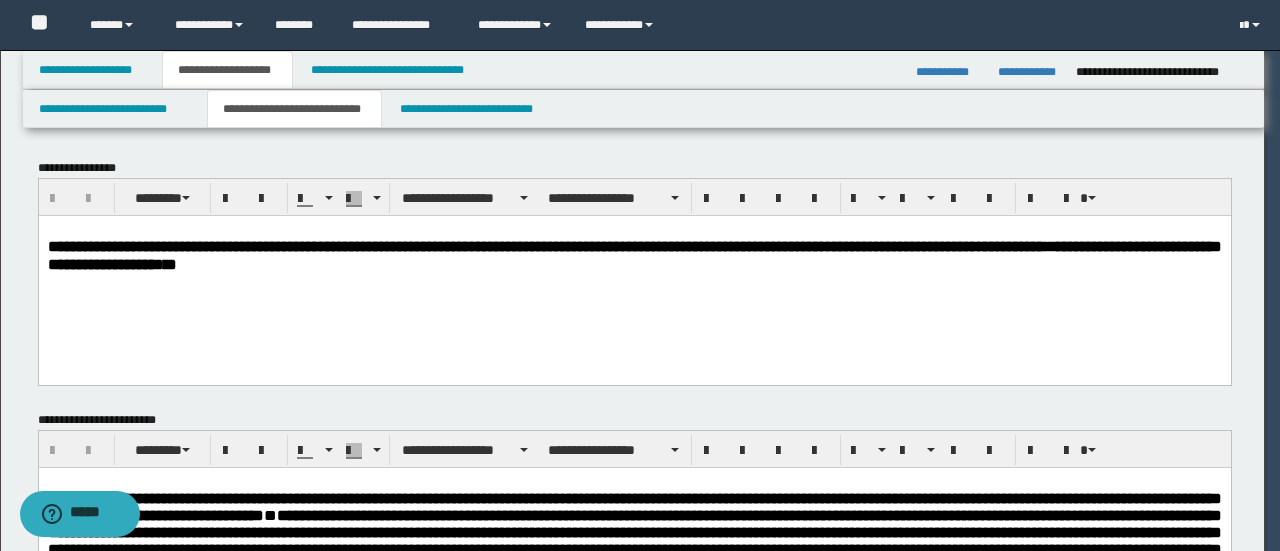 scroll, scrollTop: 0, scrollLeft: 0, axis: both 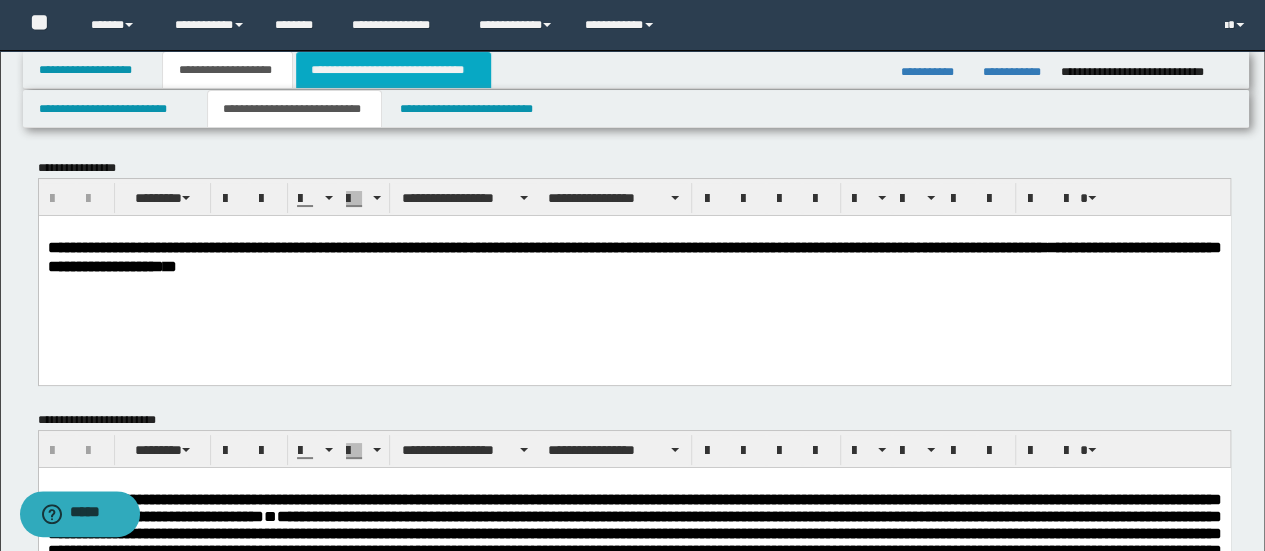 click on "**********" at bounding box center (393, 70) 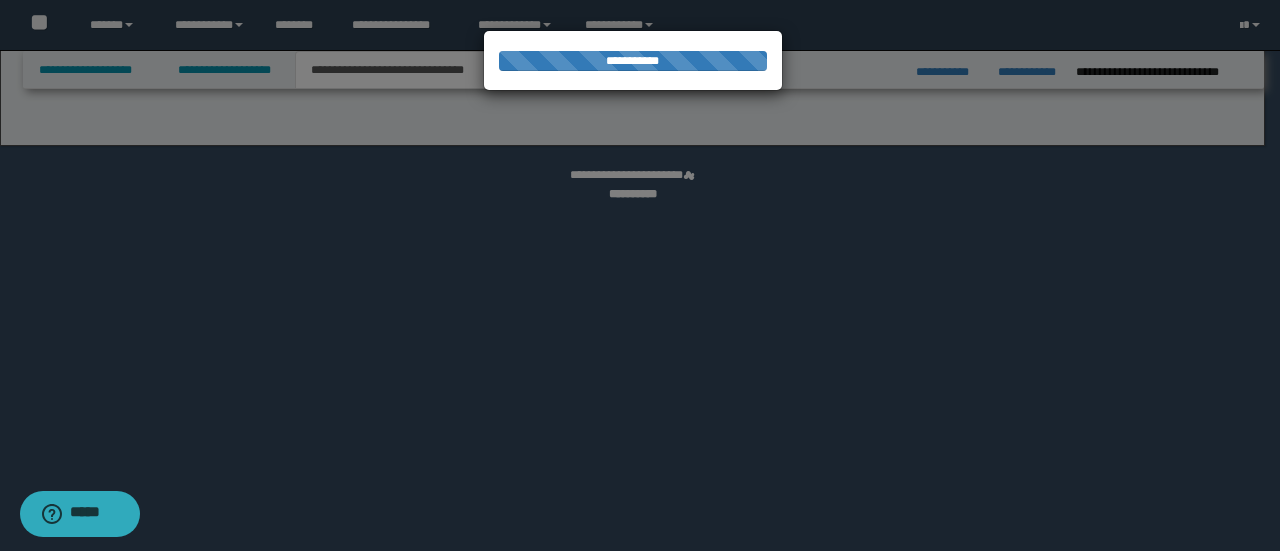 select on "*" 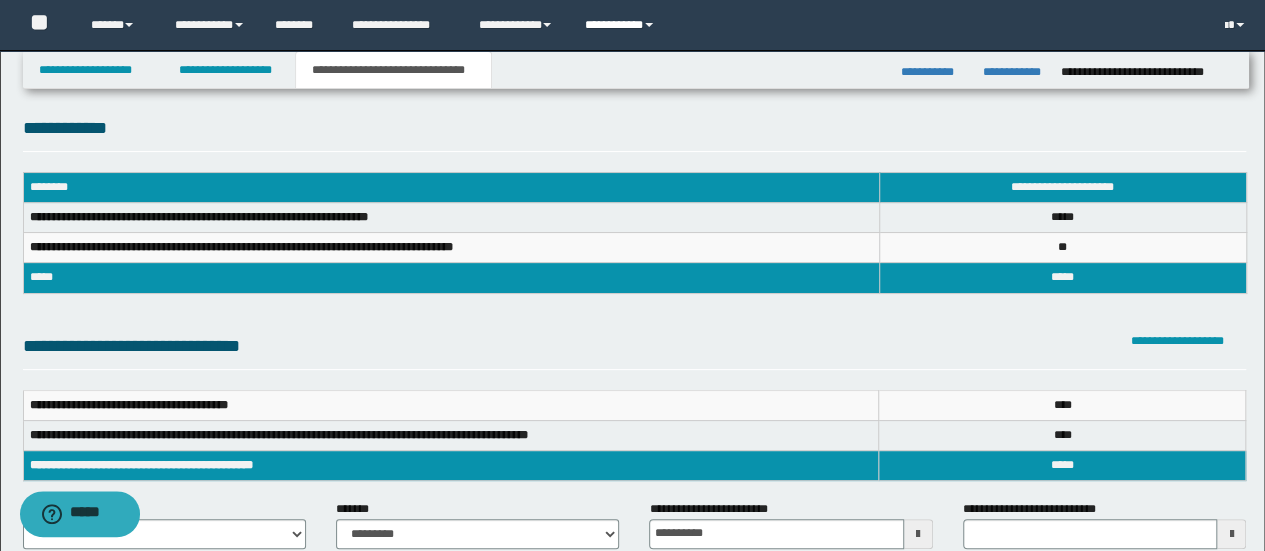 scroll, scrollTop: 0, scrollLeft: 0, axis: both 